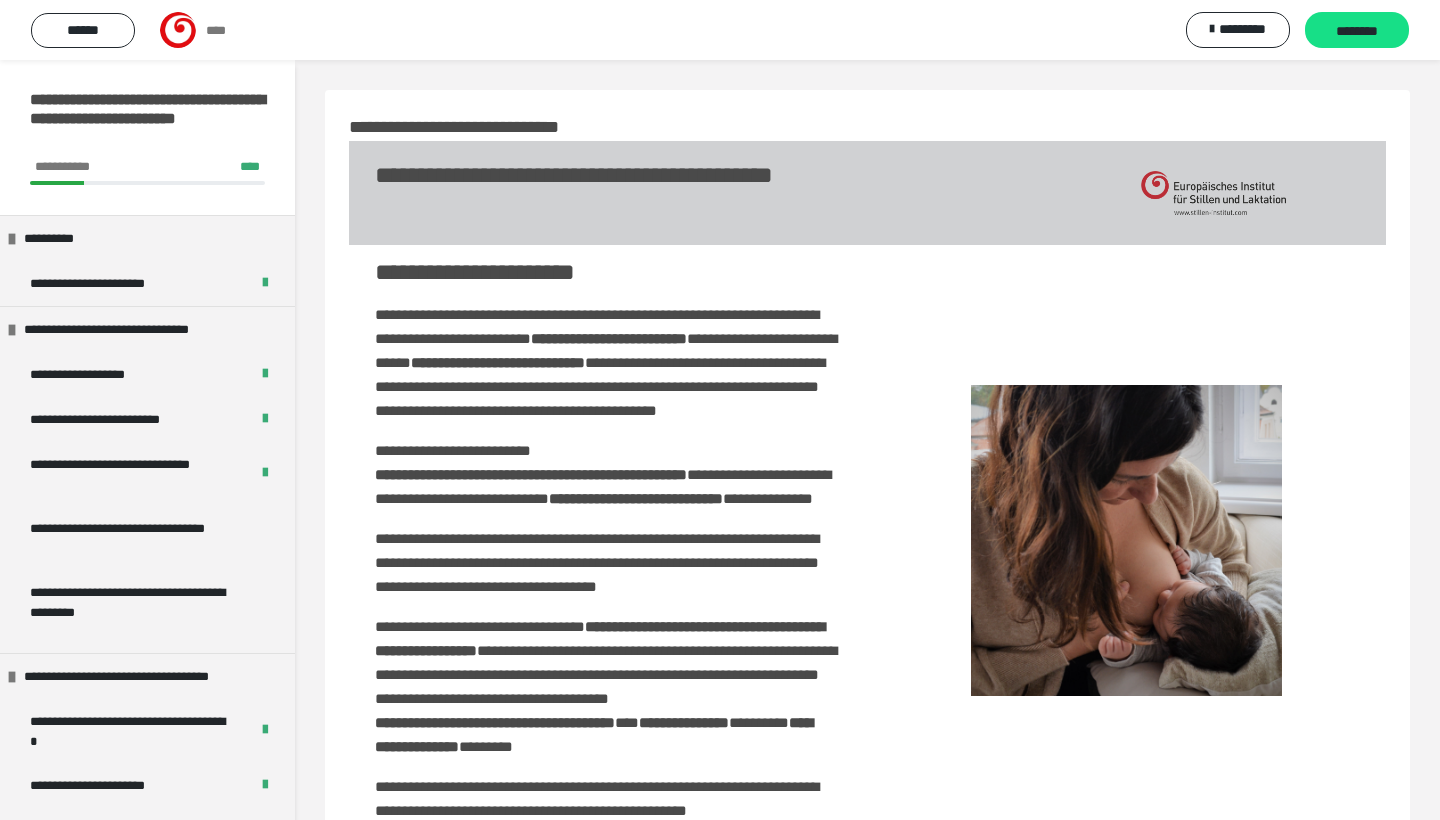 scroll, scrollTop: 325, scrollLeft: 0, axis: vertical 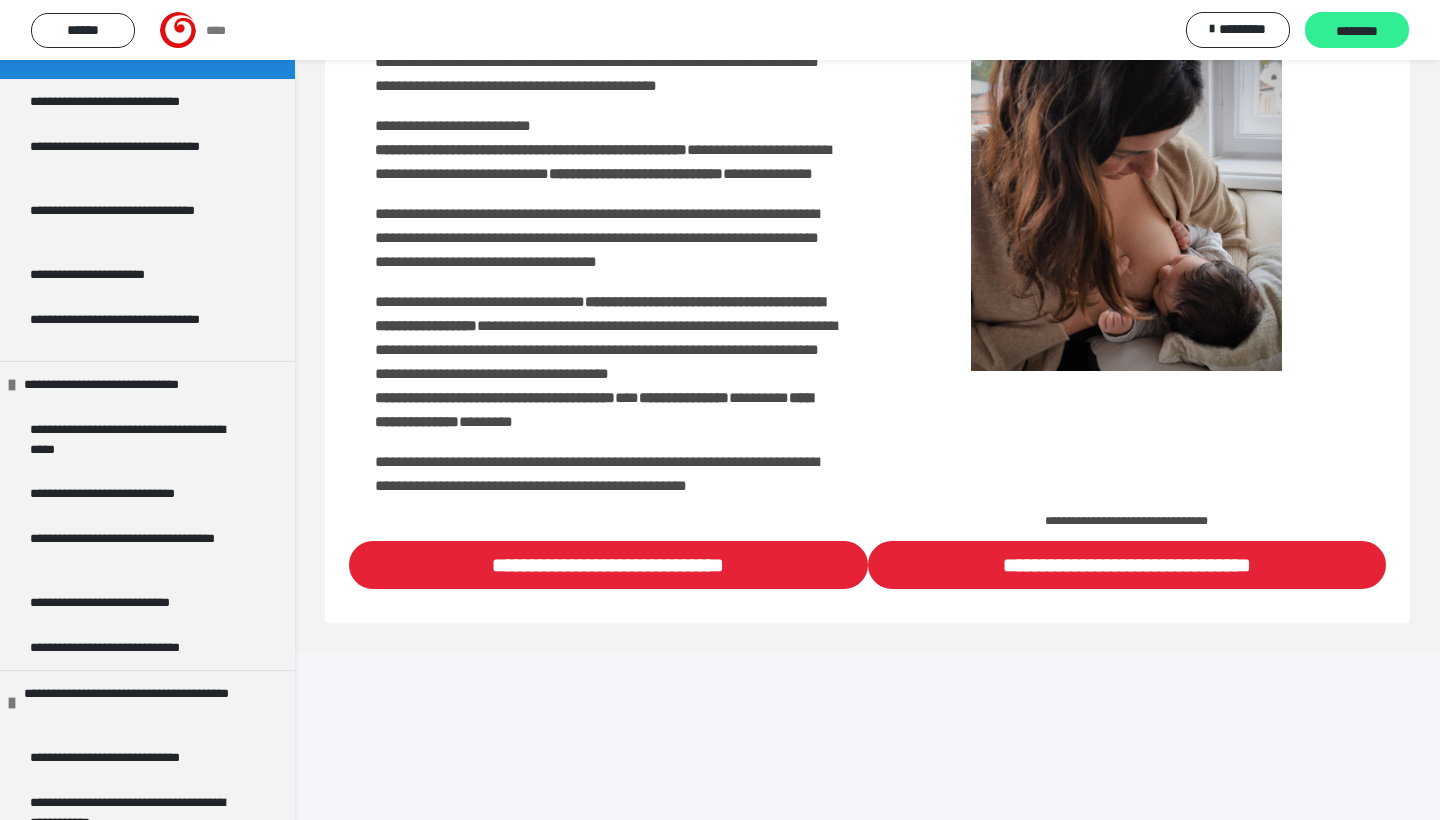 click on "********" at bounding box center (1357, 31) 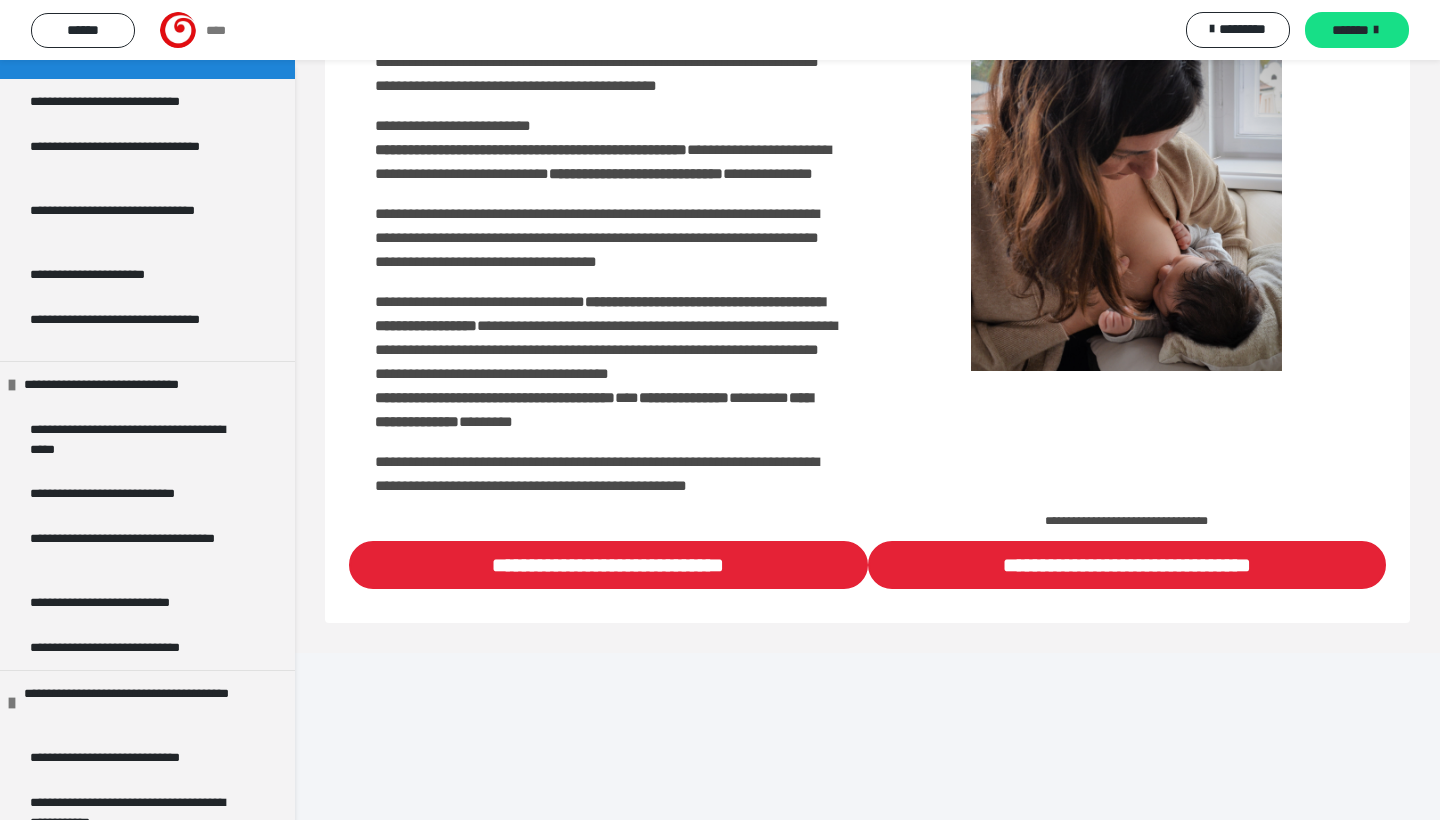 click on "*******" at bounding box center (1350, 30) 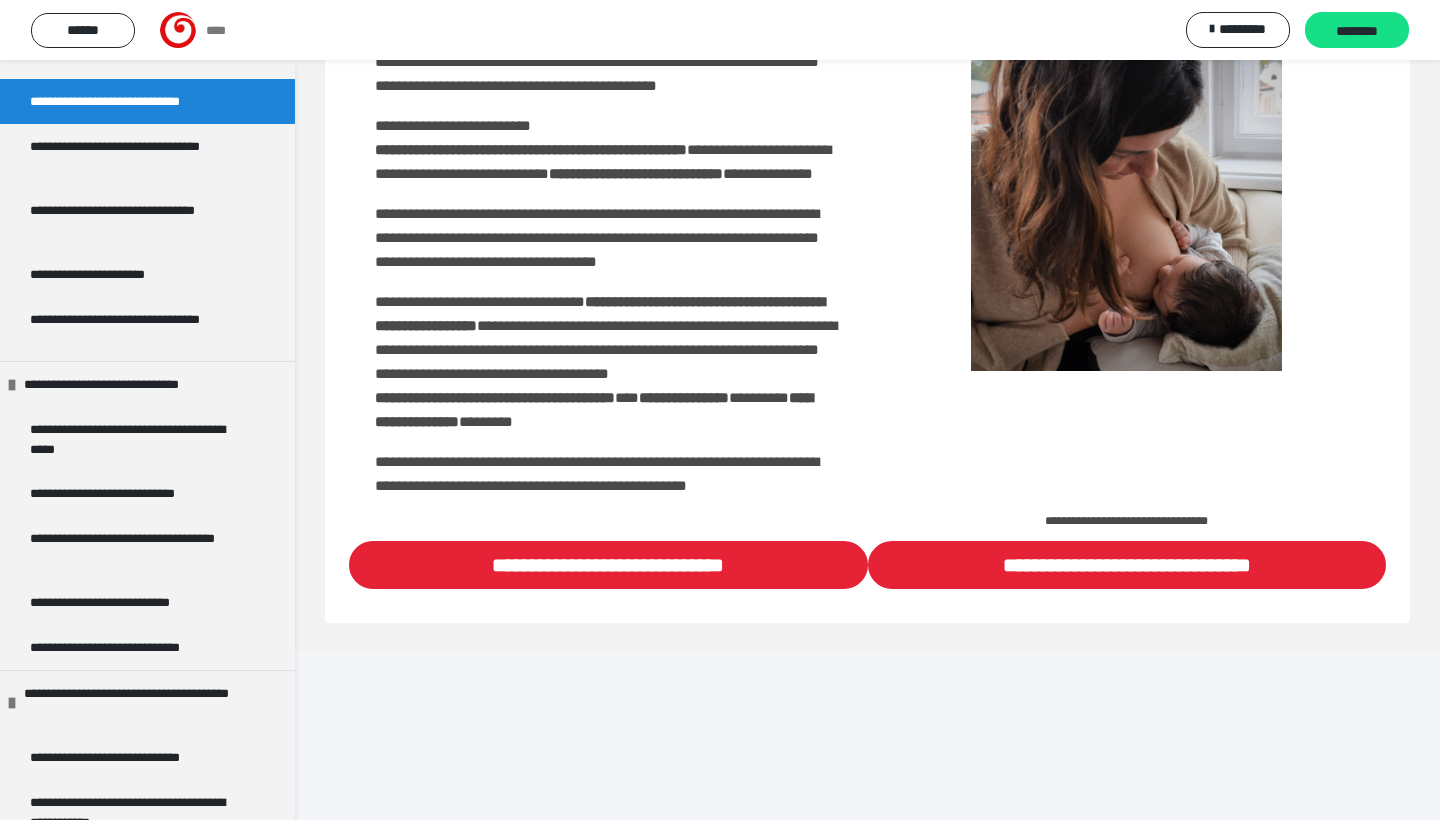 scroll, scrollTop: 141, scrollLeft: 0, axis: vertical 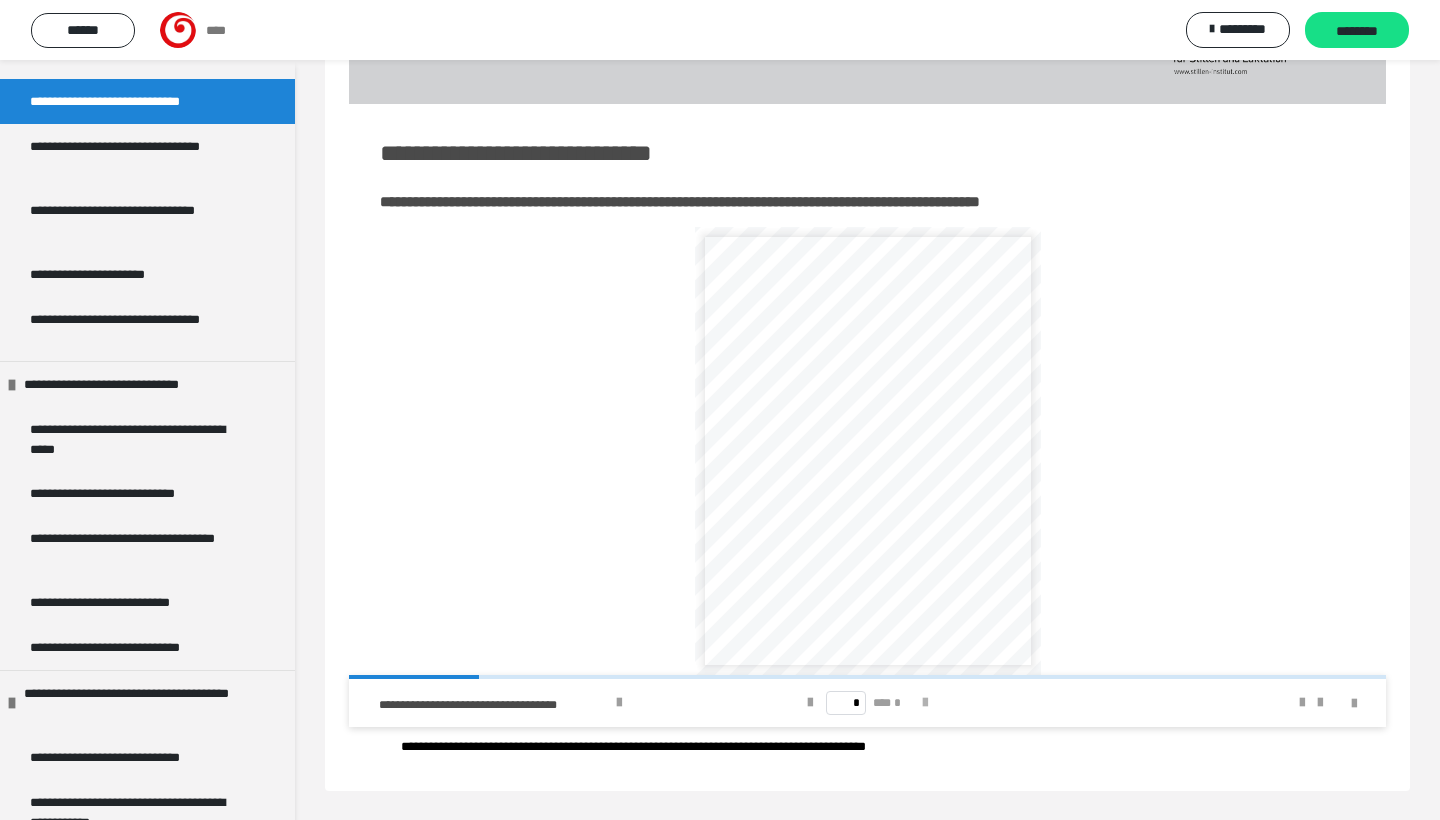 click at bounding box center (925, 703) 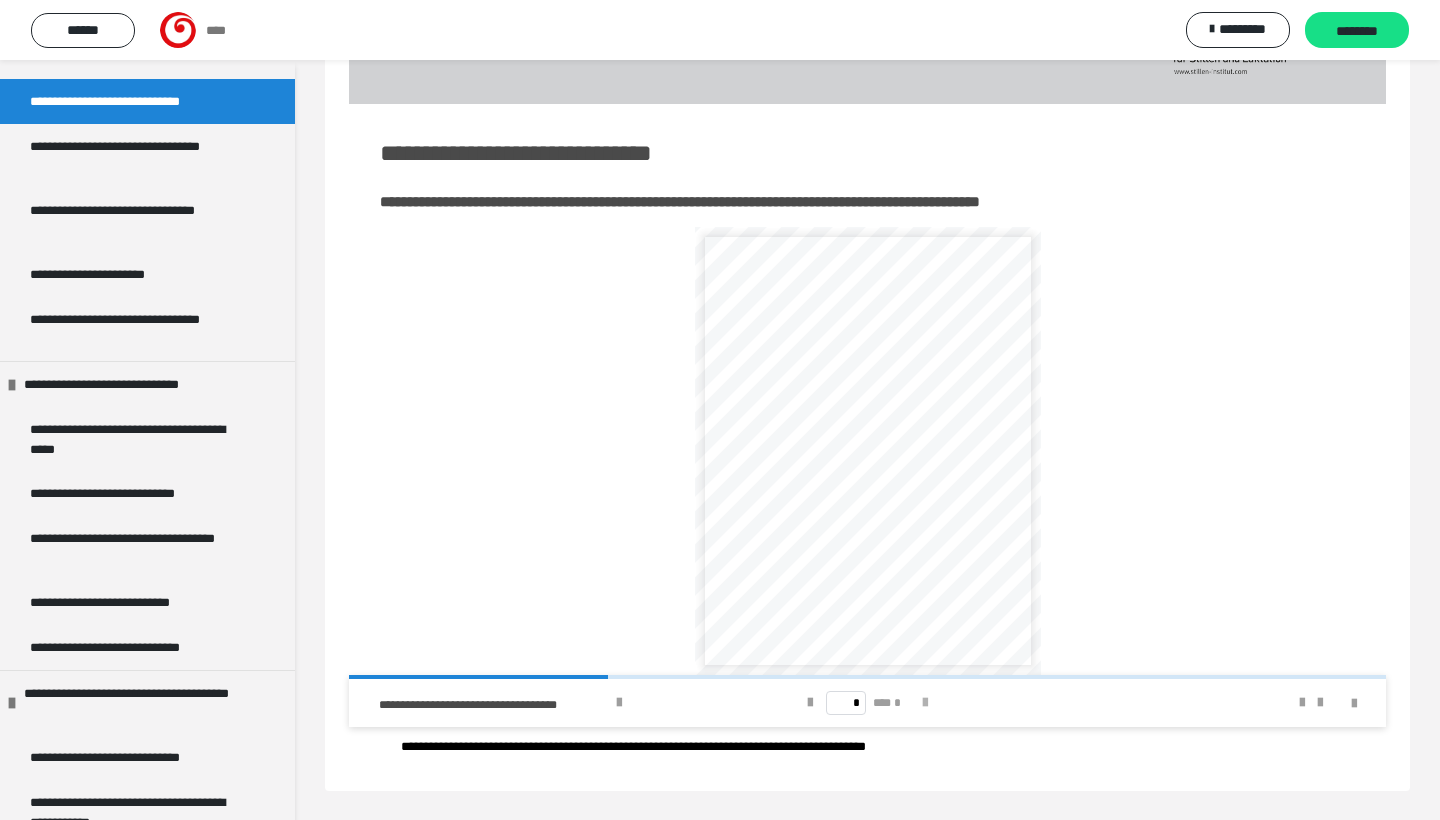 click at bounding box center [925, 703] 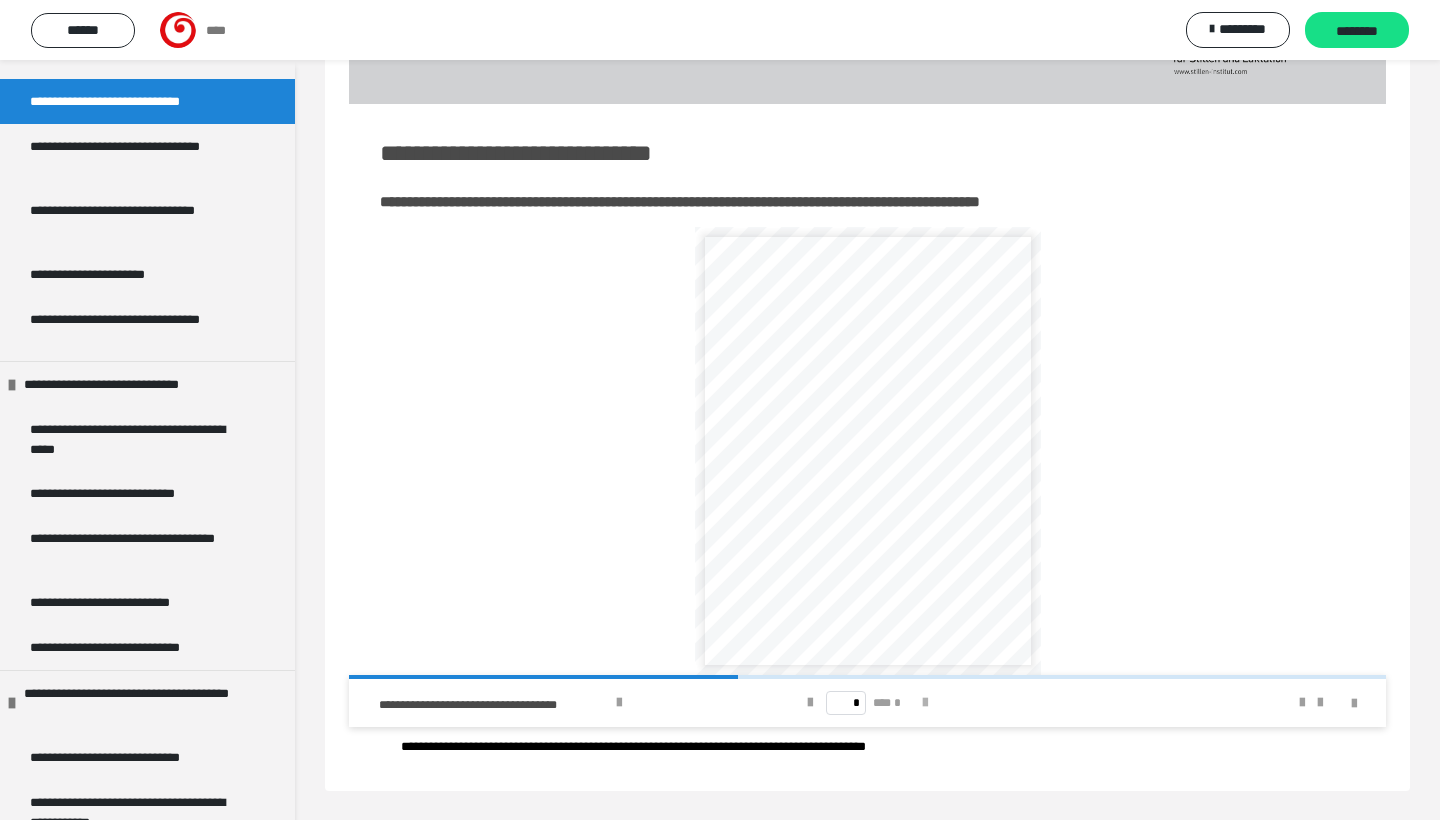 click at bounding box center (925, 703) 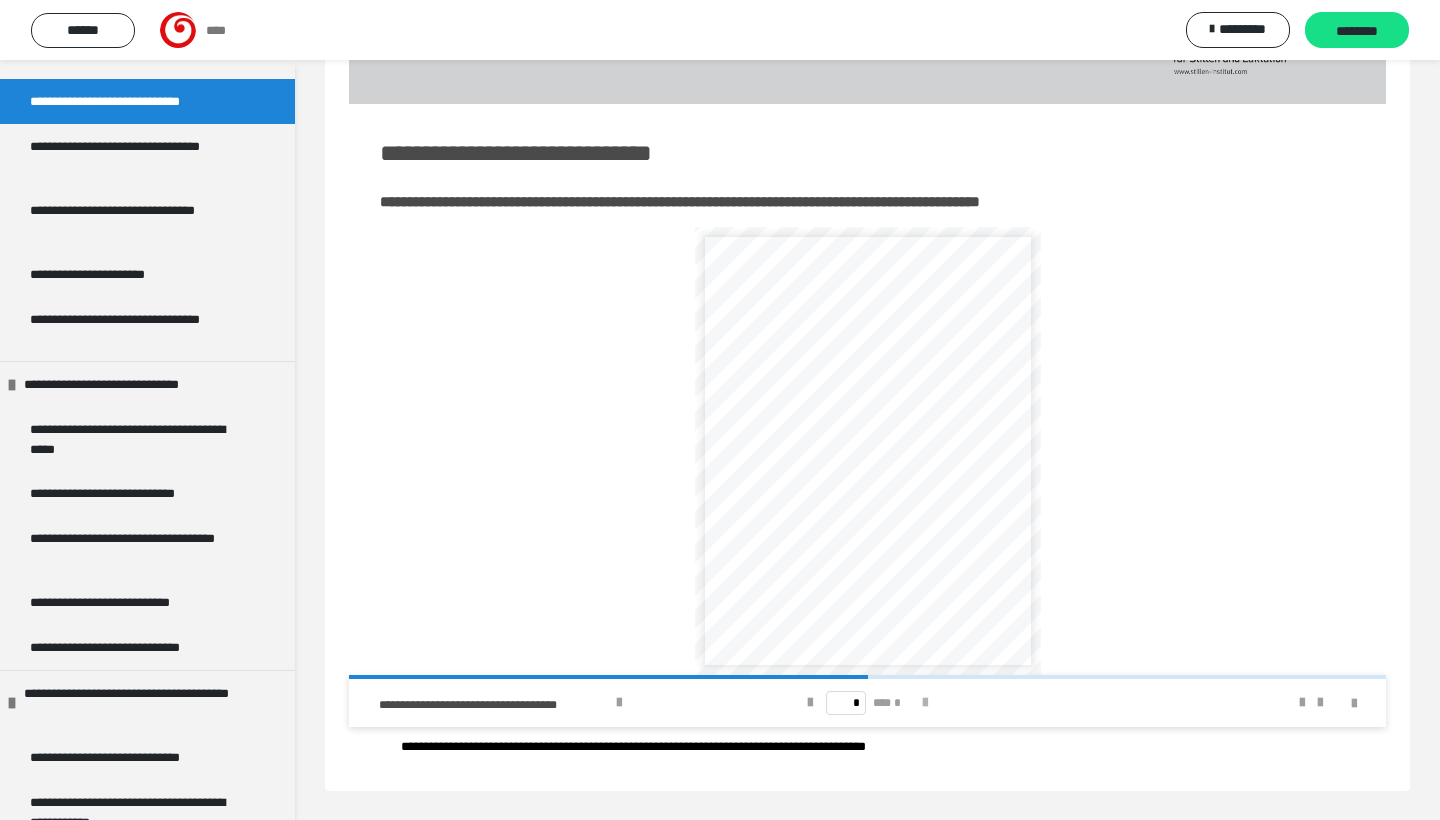 click at bounding box center [925, 703] 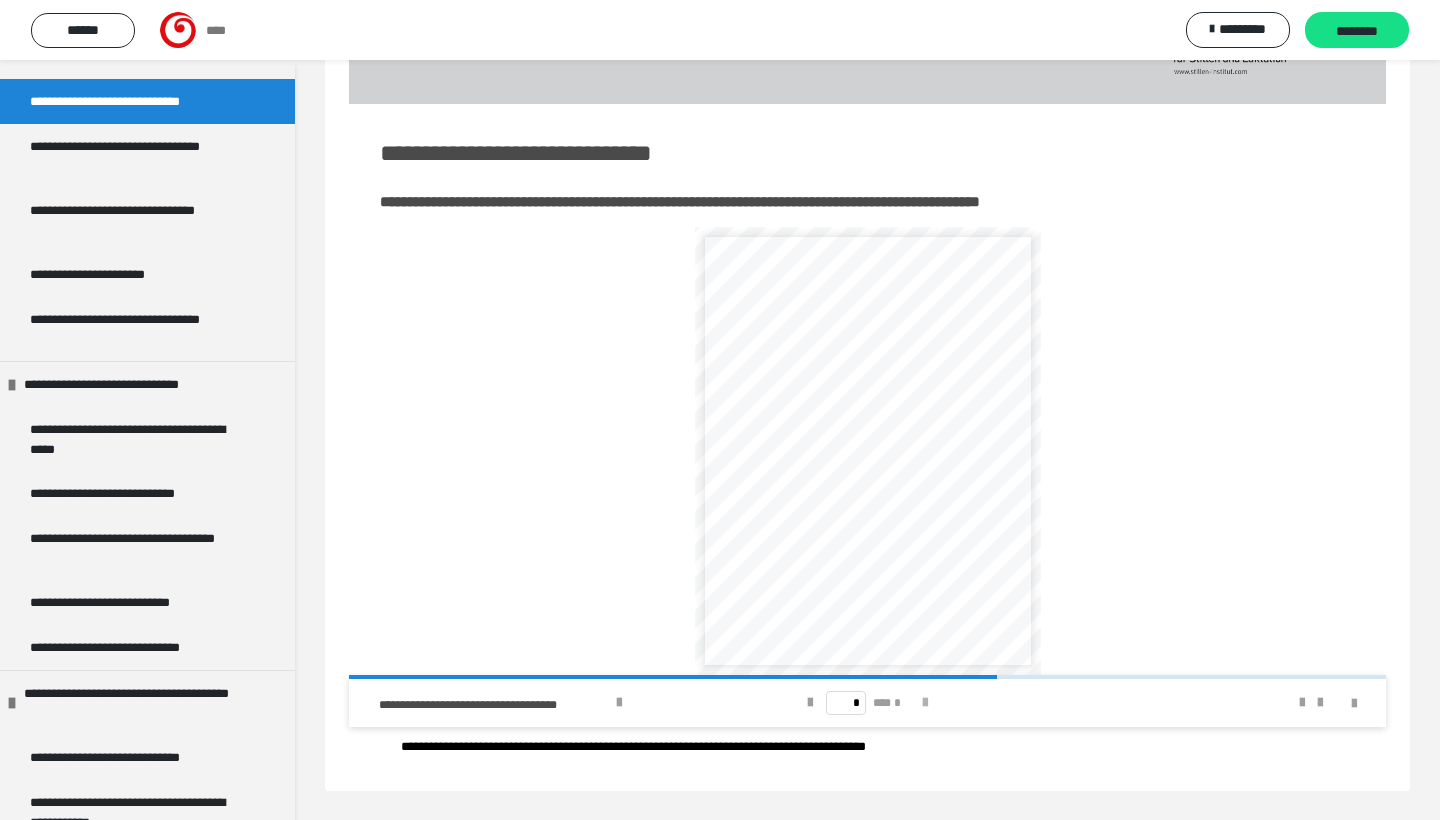 click at bounding box center (925, 703) 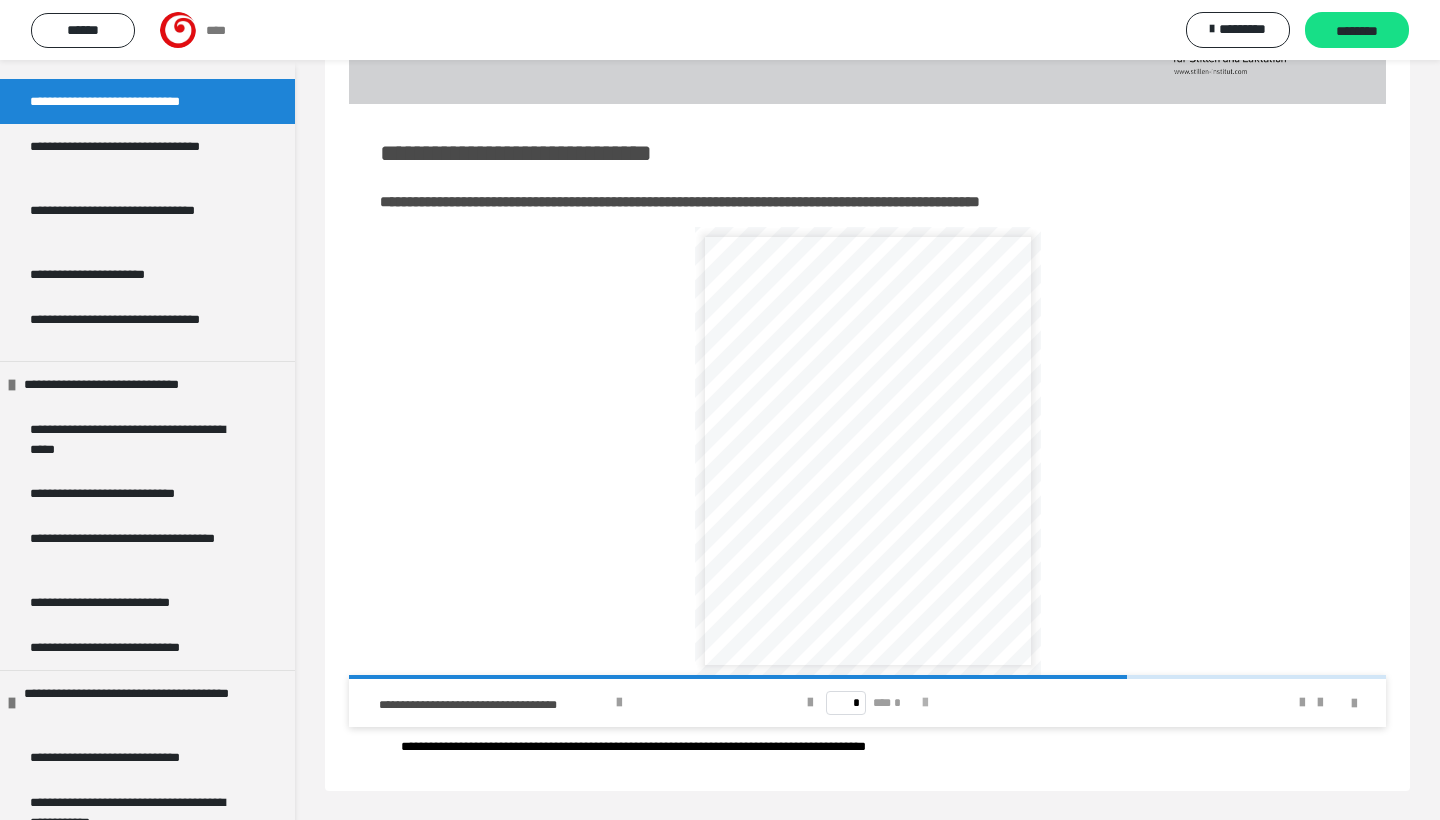 click at bounding box center [925, 703] 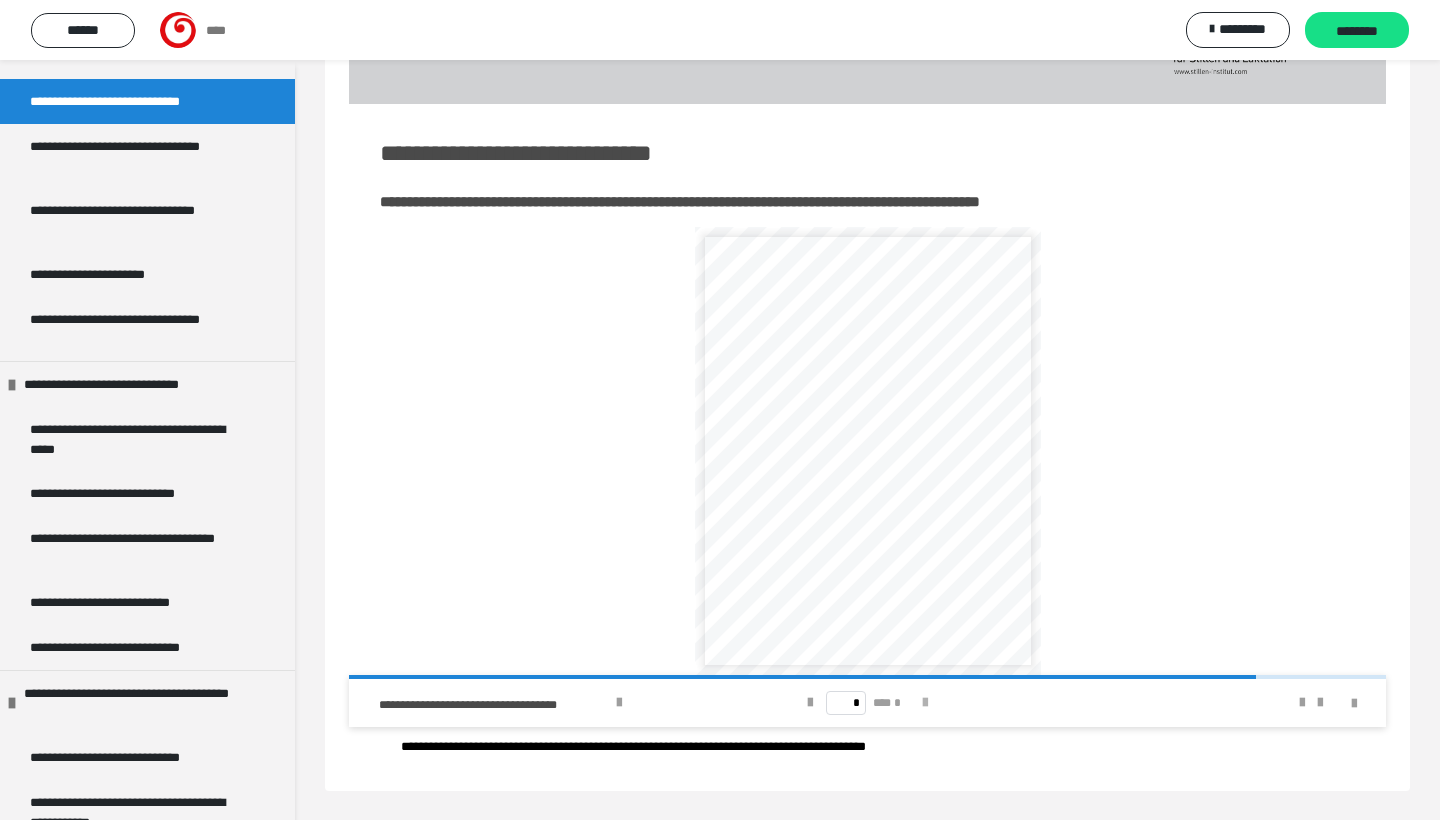 click at bounding box center (925, 703) 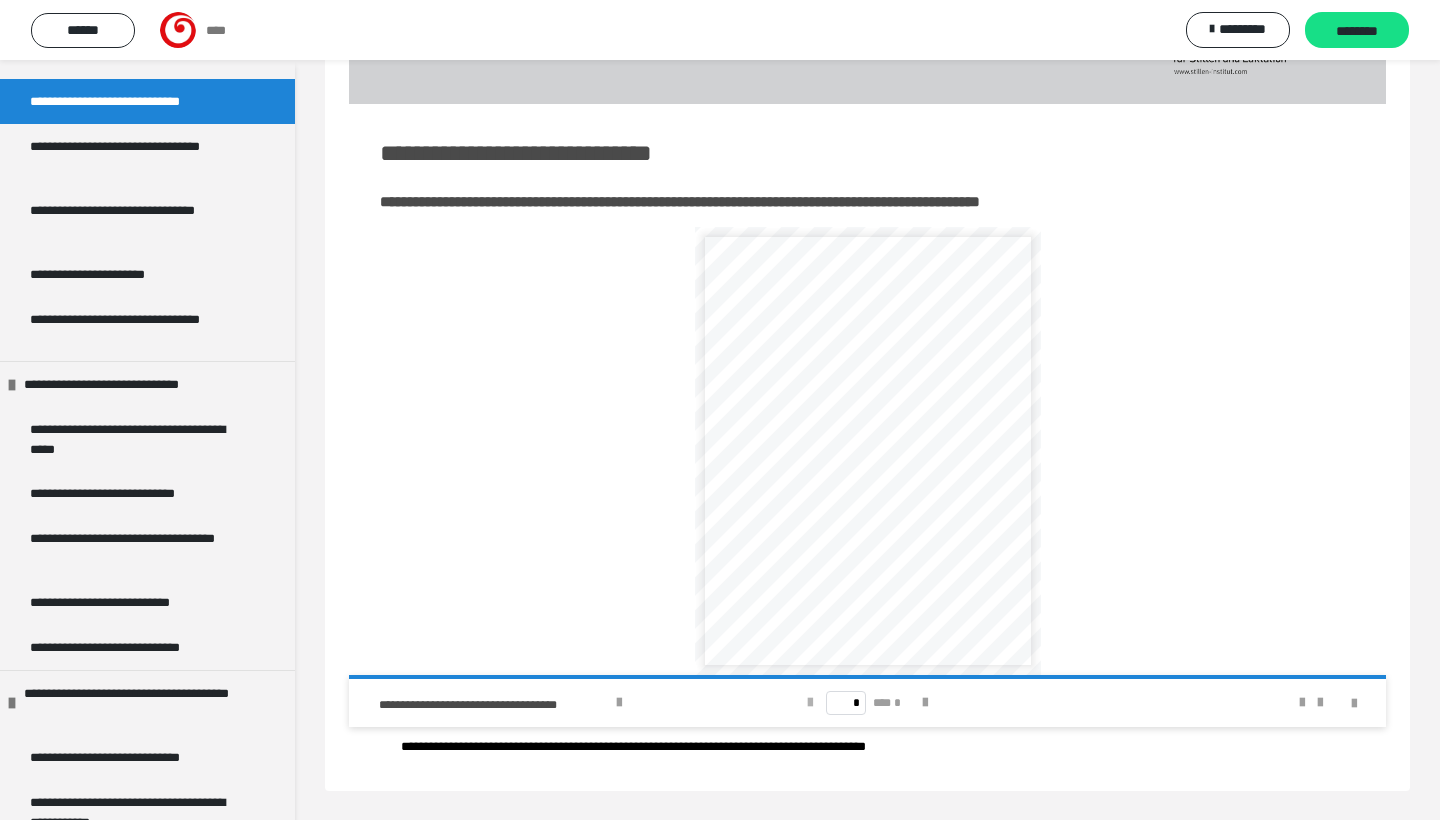 click at bounding box center (810, 703) 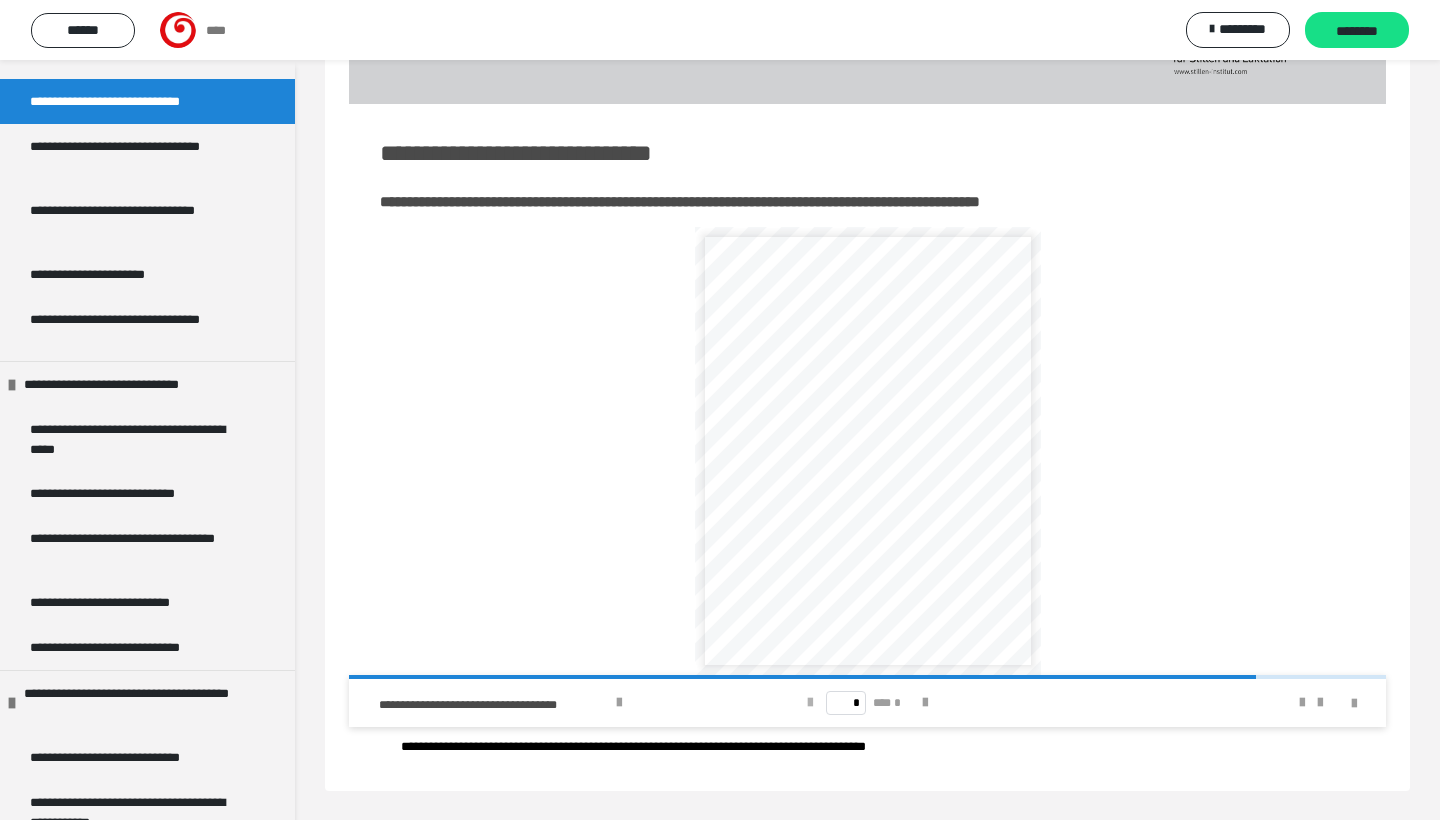 click at bounding box center (810, 703) 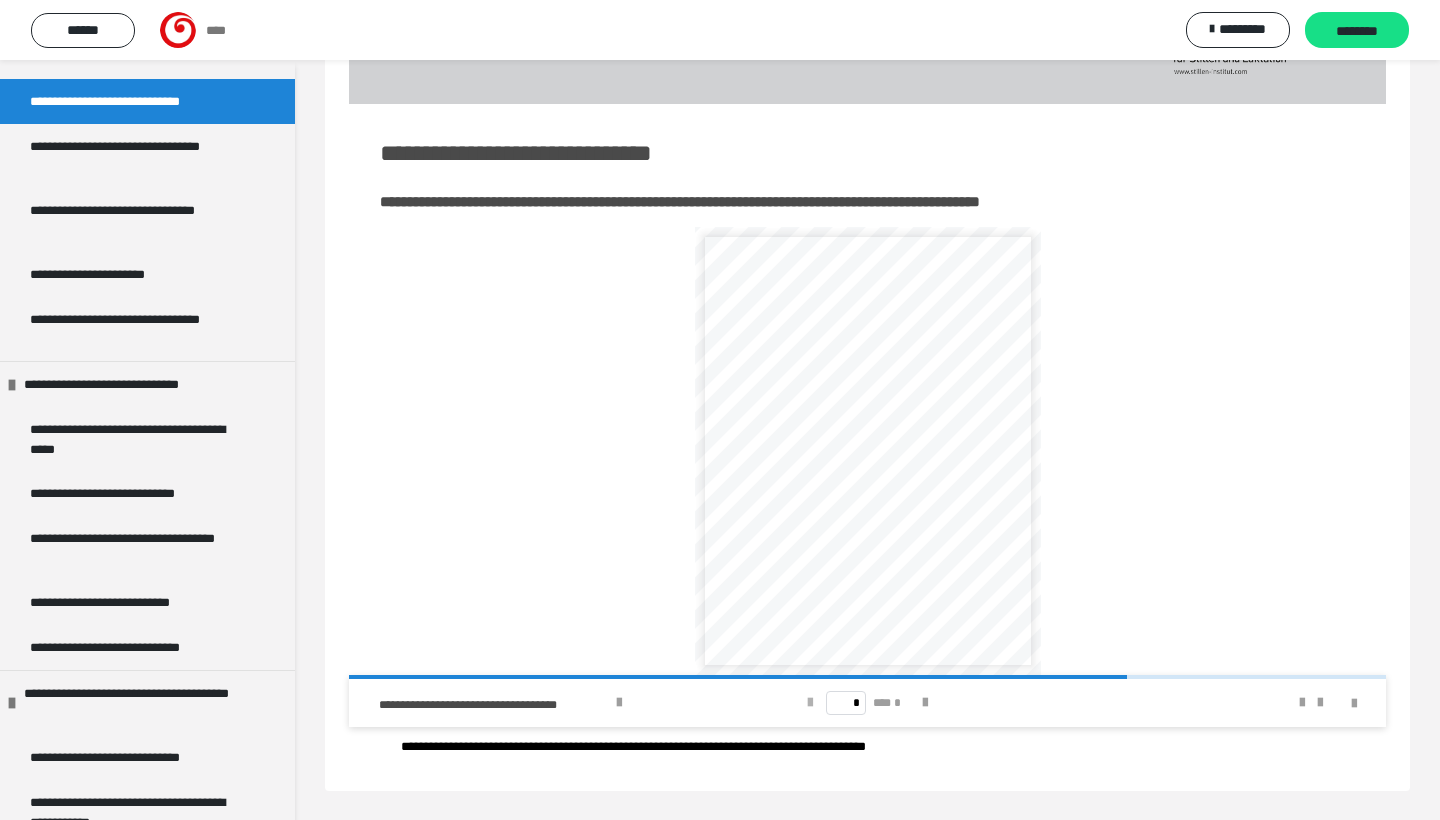 click at bounding box center [810, 703] 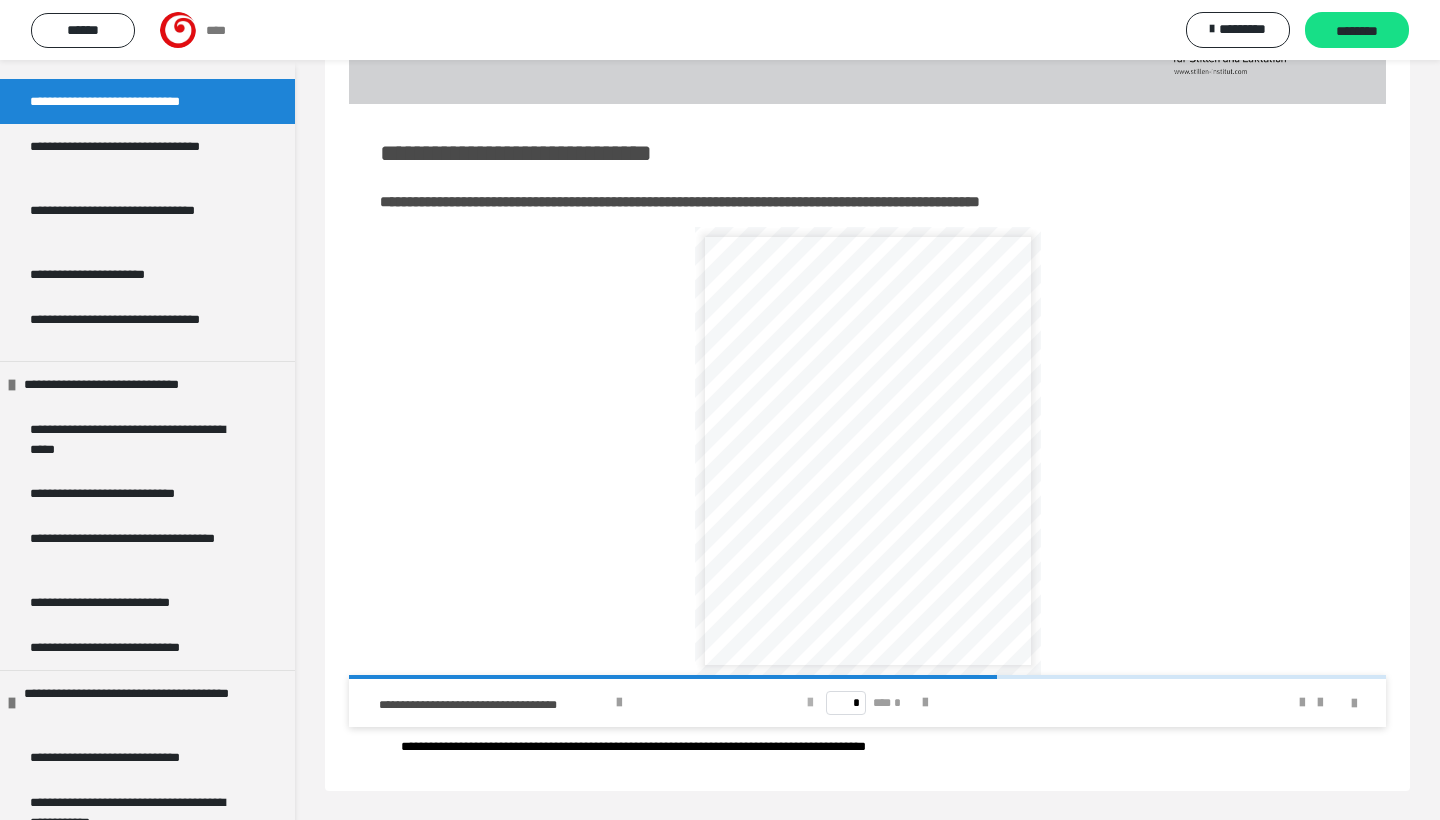 click at bounding box center (810, 703) 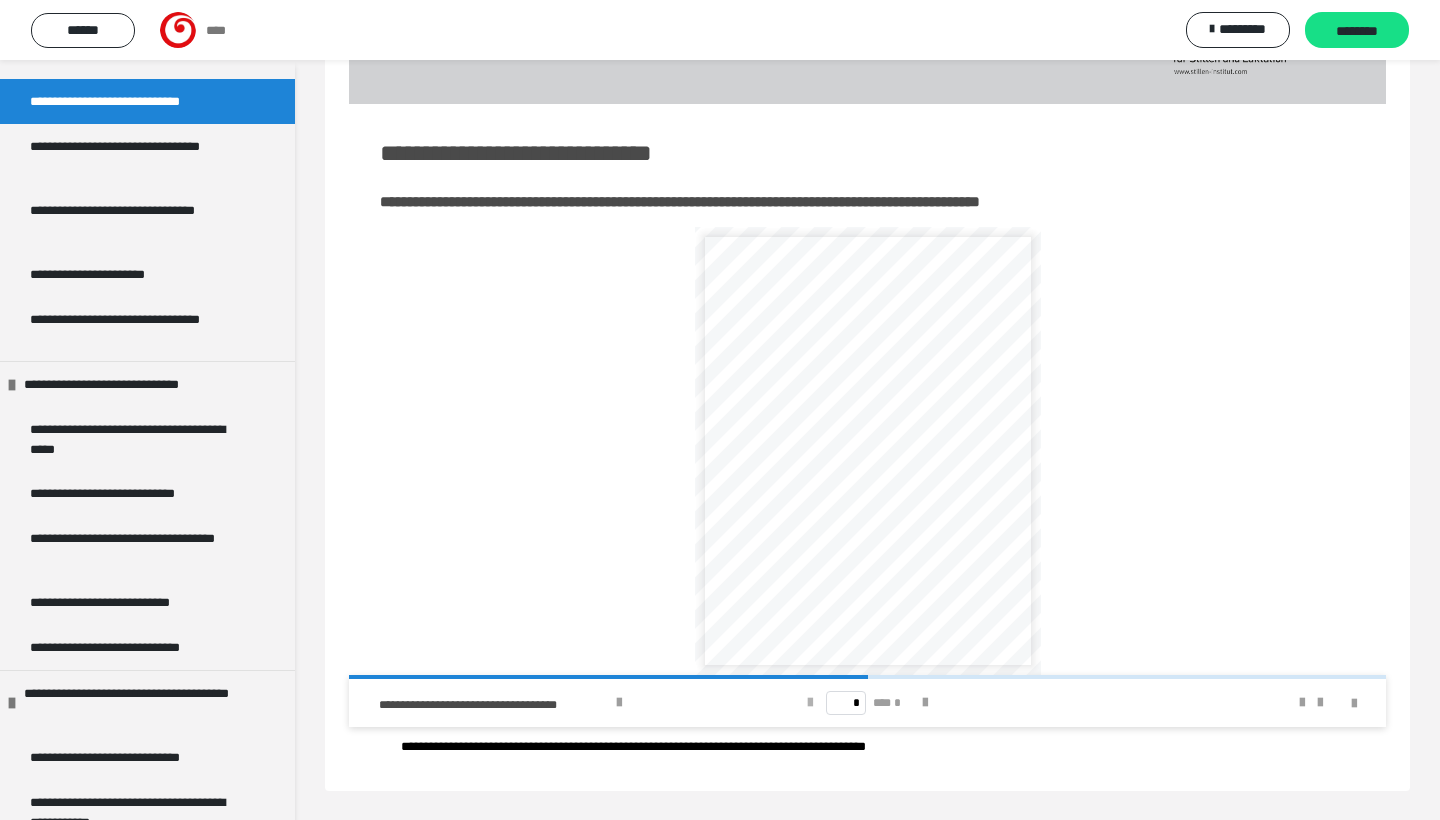 click at bounding box center (810, 703) 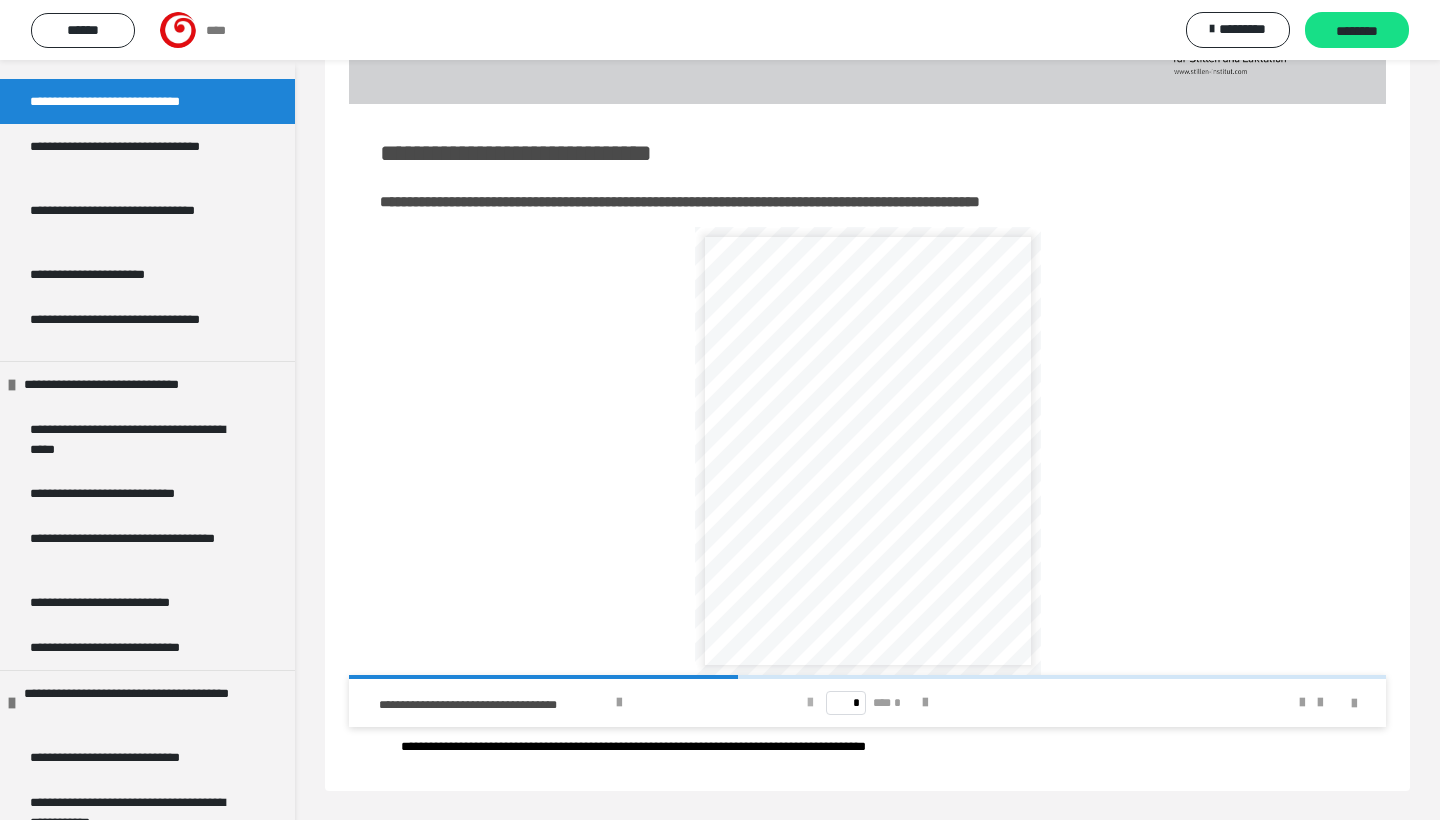 click at bounding box center [810, 703] 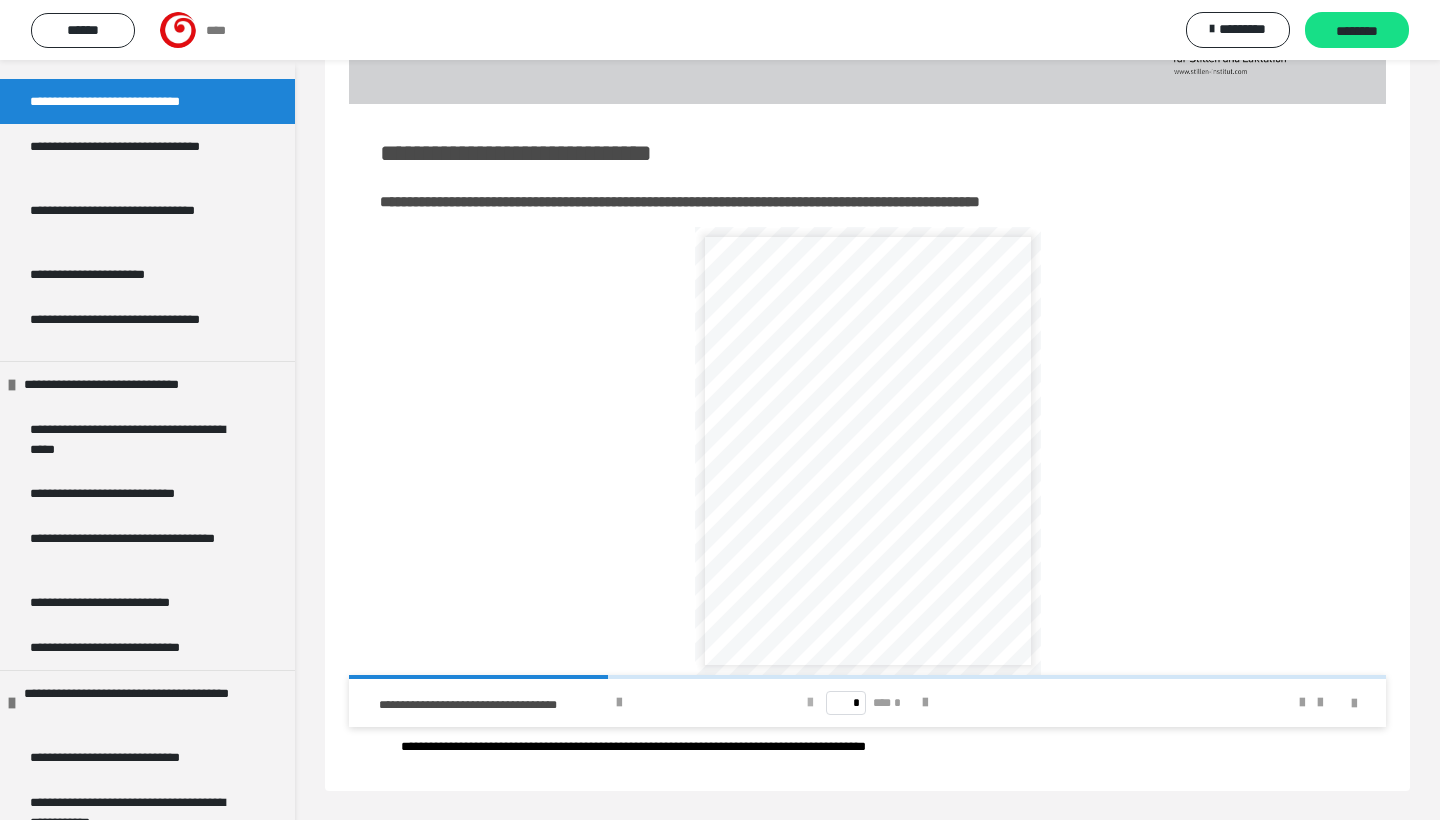 click at bounding box center (810, 703) 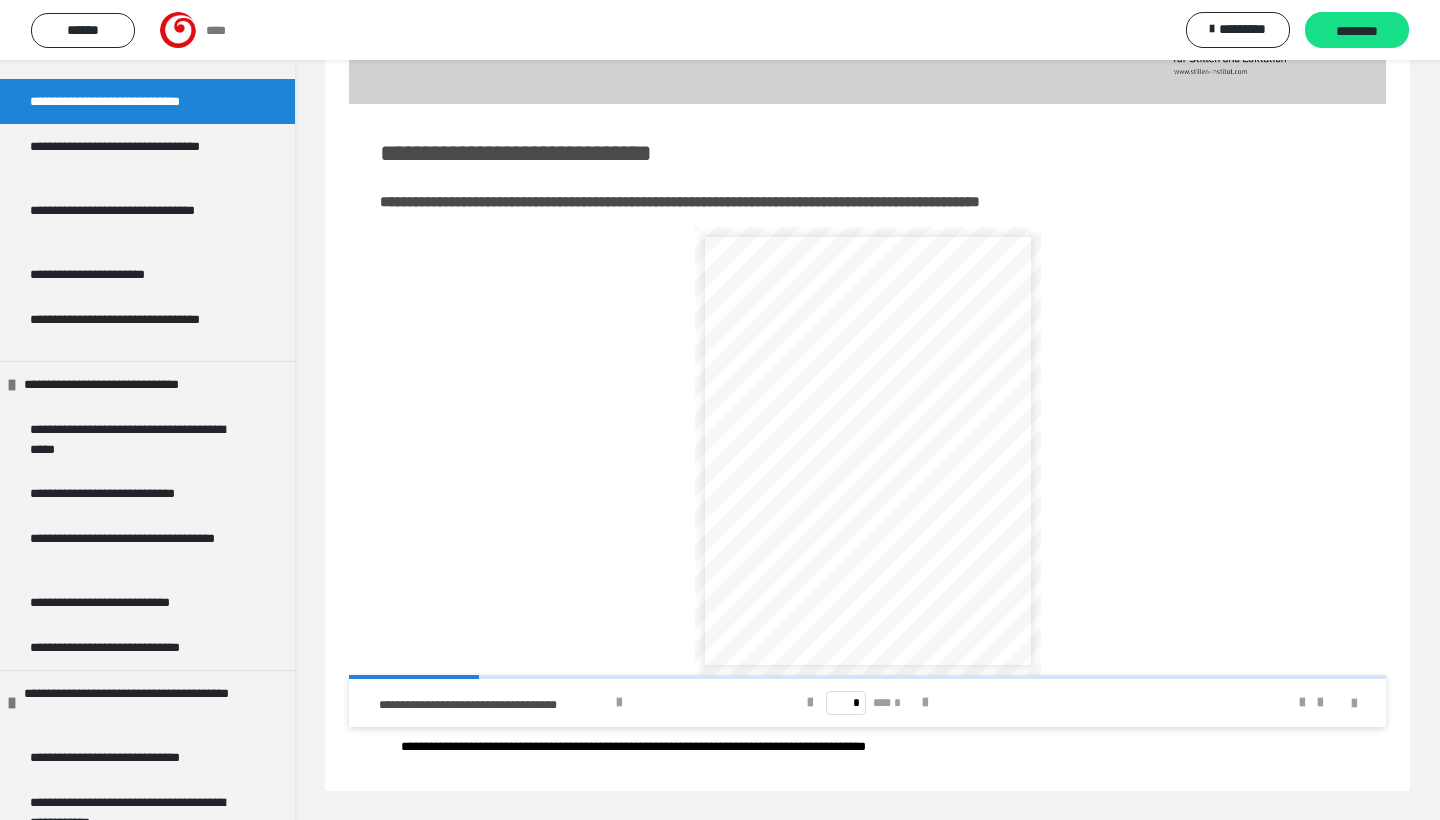 click on "* *** *" at bounding box center [867, 703] 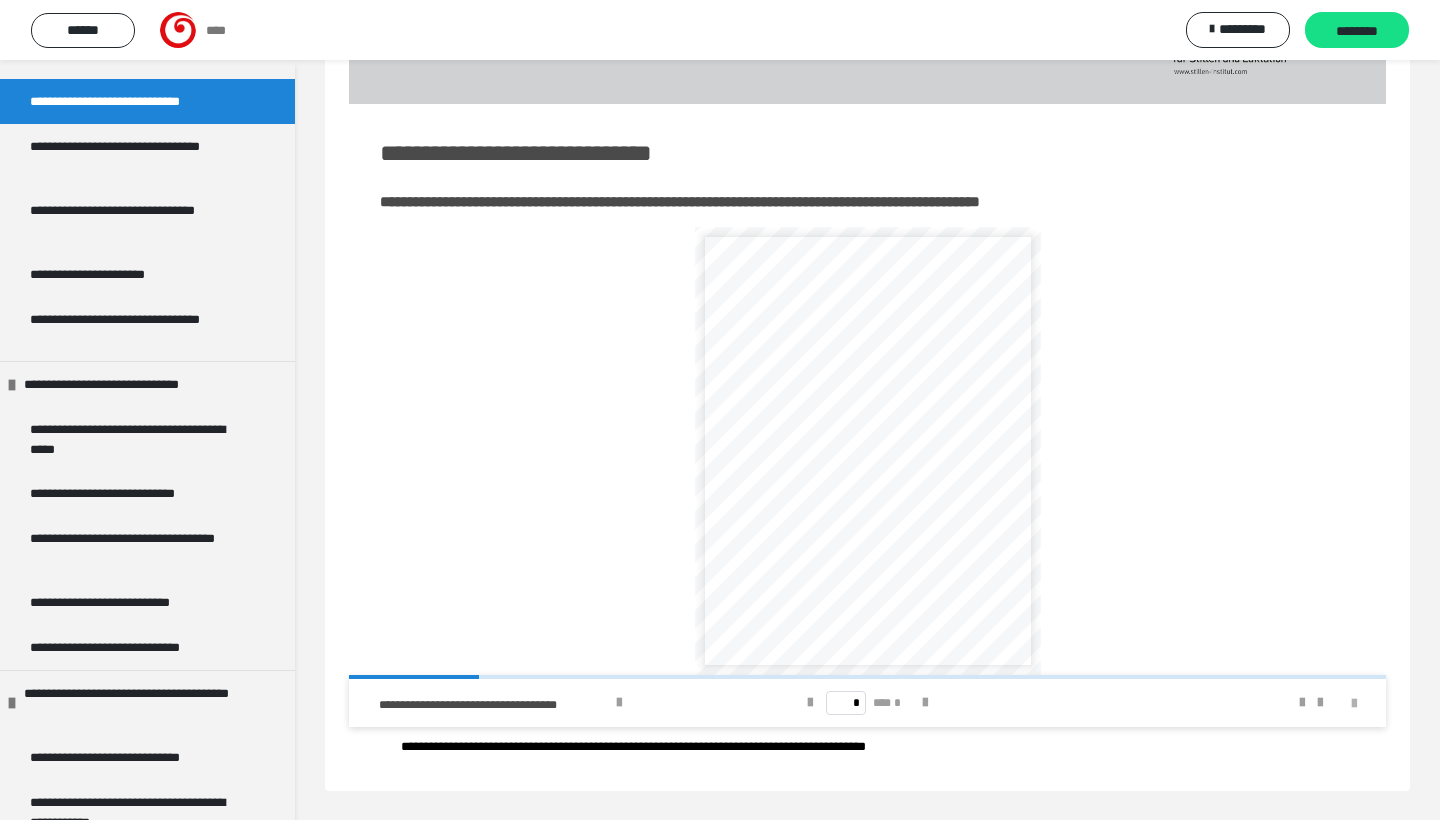 click at bounding box center (1354, 704) 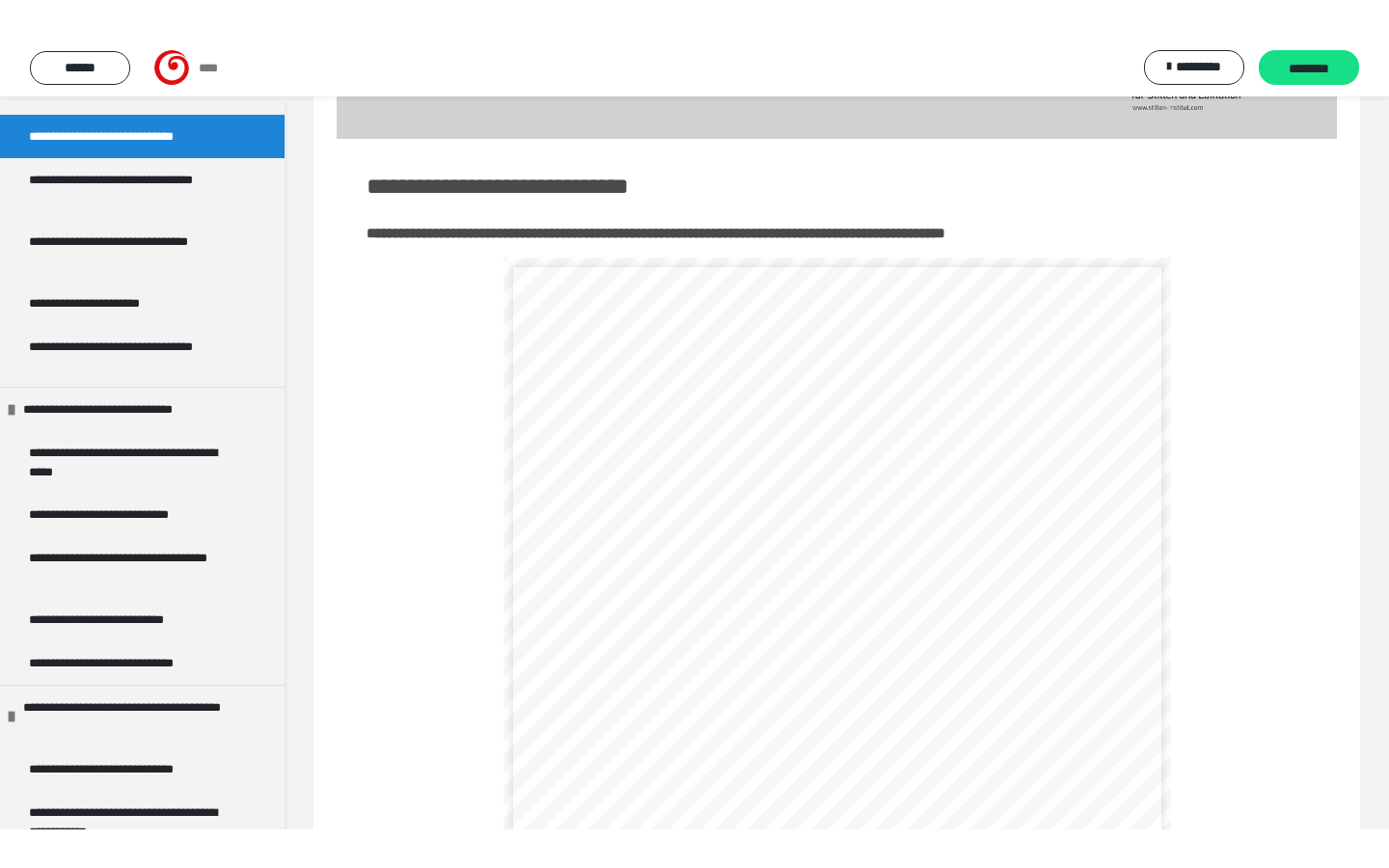 scroll, scrollTop: 59, scrollLeft: 0, axis: vertical 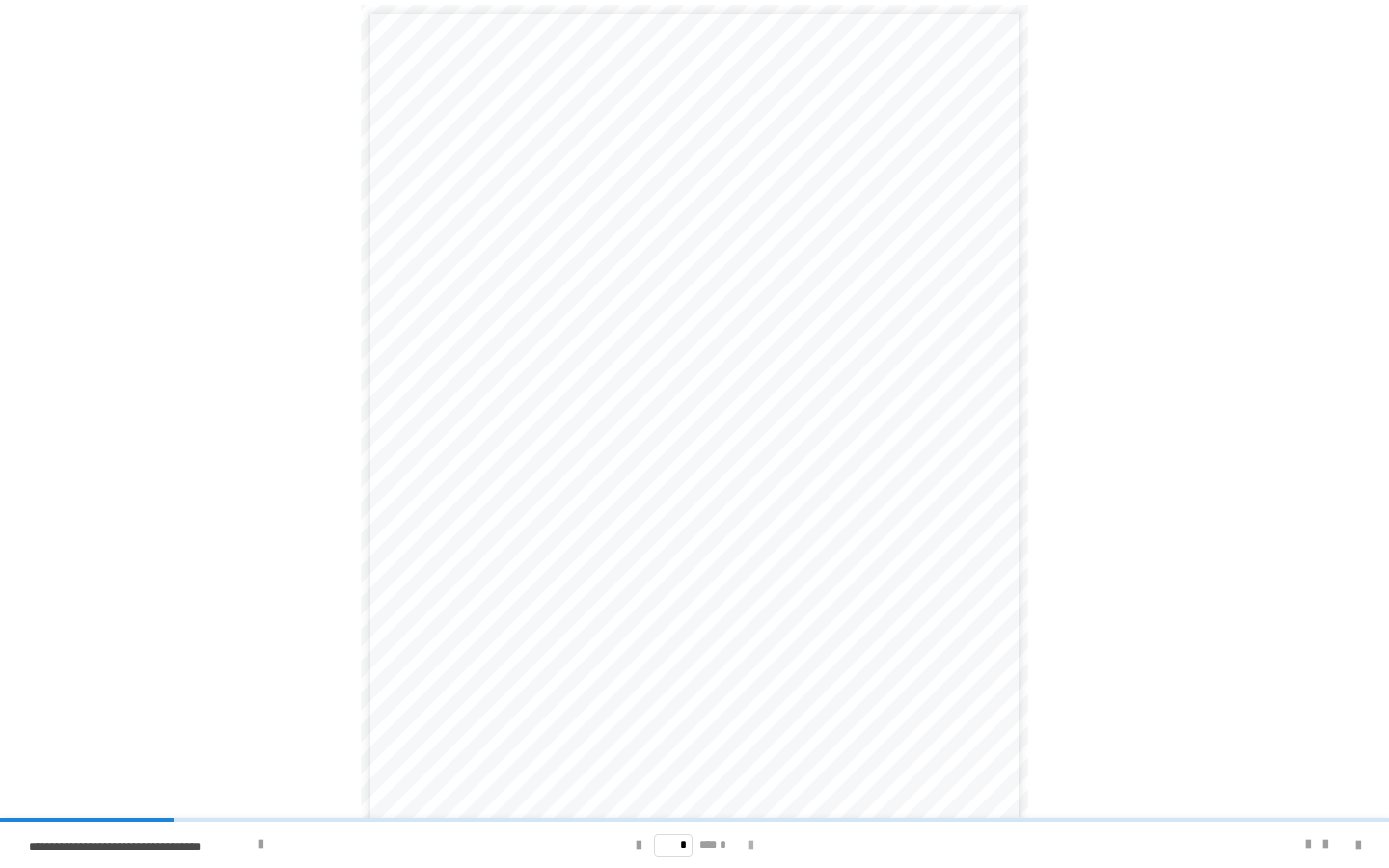 click at bounding box center [750, 846] 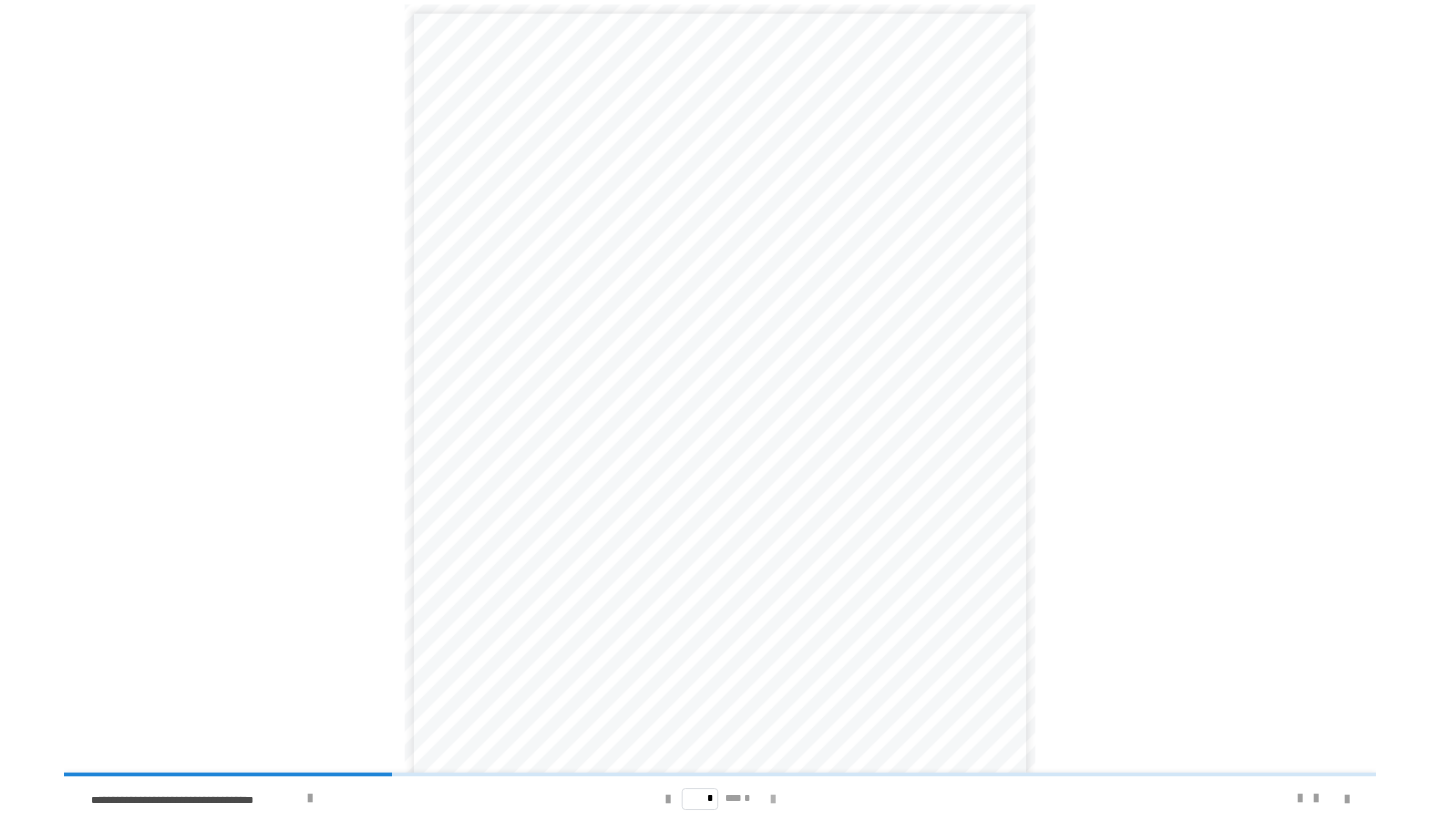 scroll, scrollTop: 0, scrollLeft: 0, axis: both 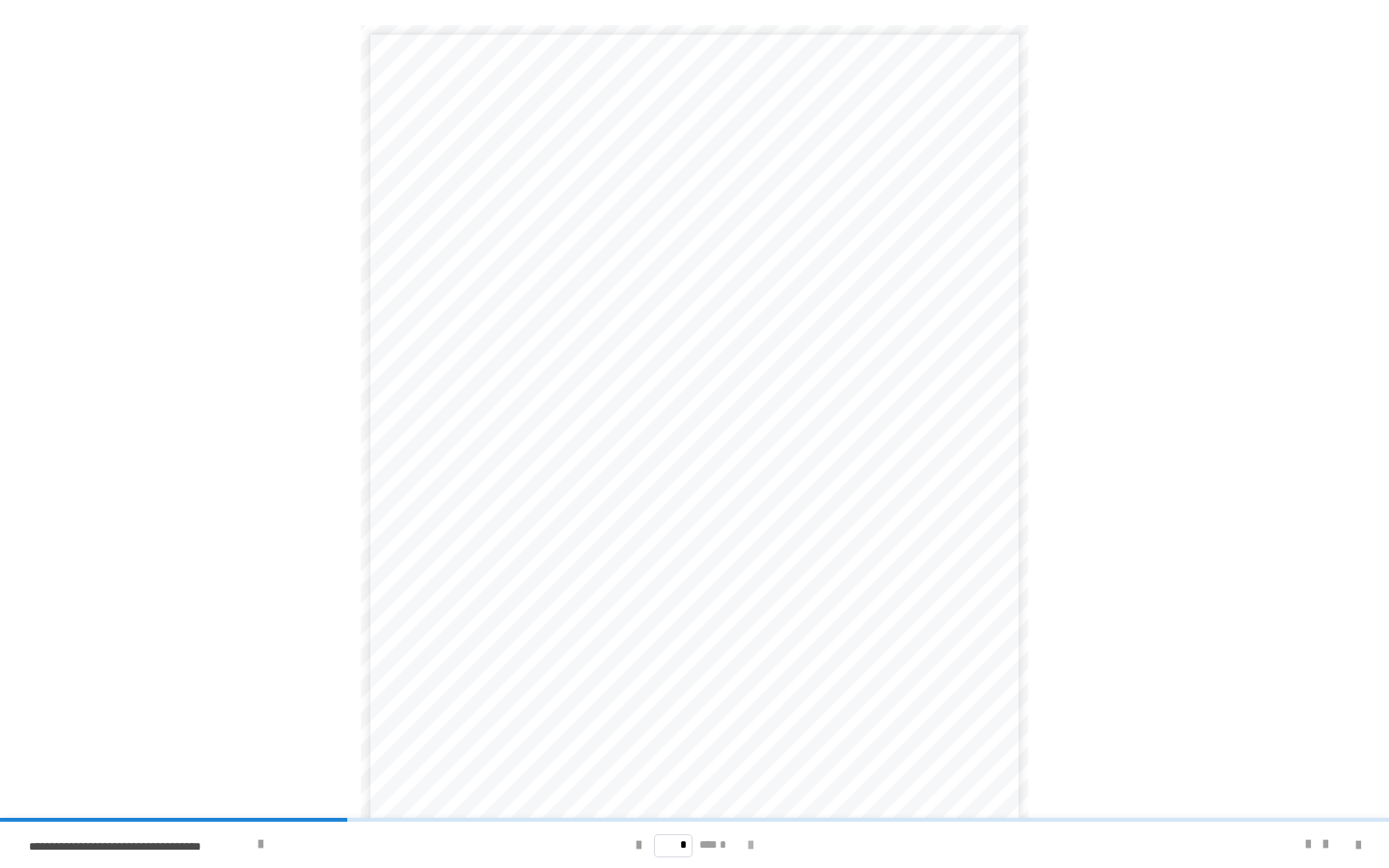click at bounding box center [750, 846] 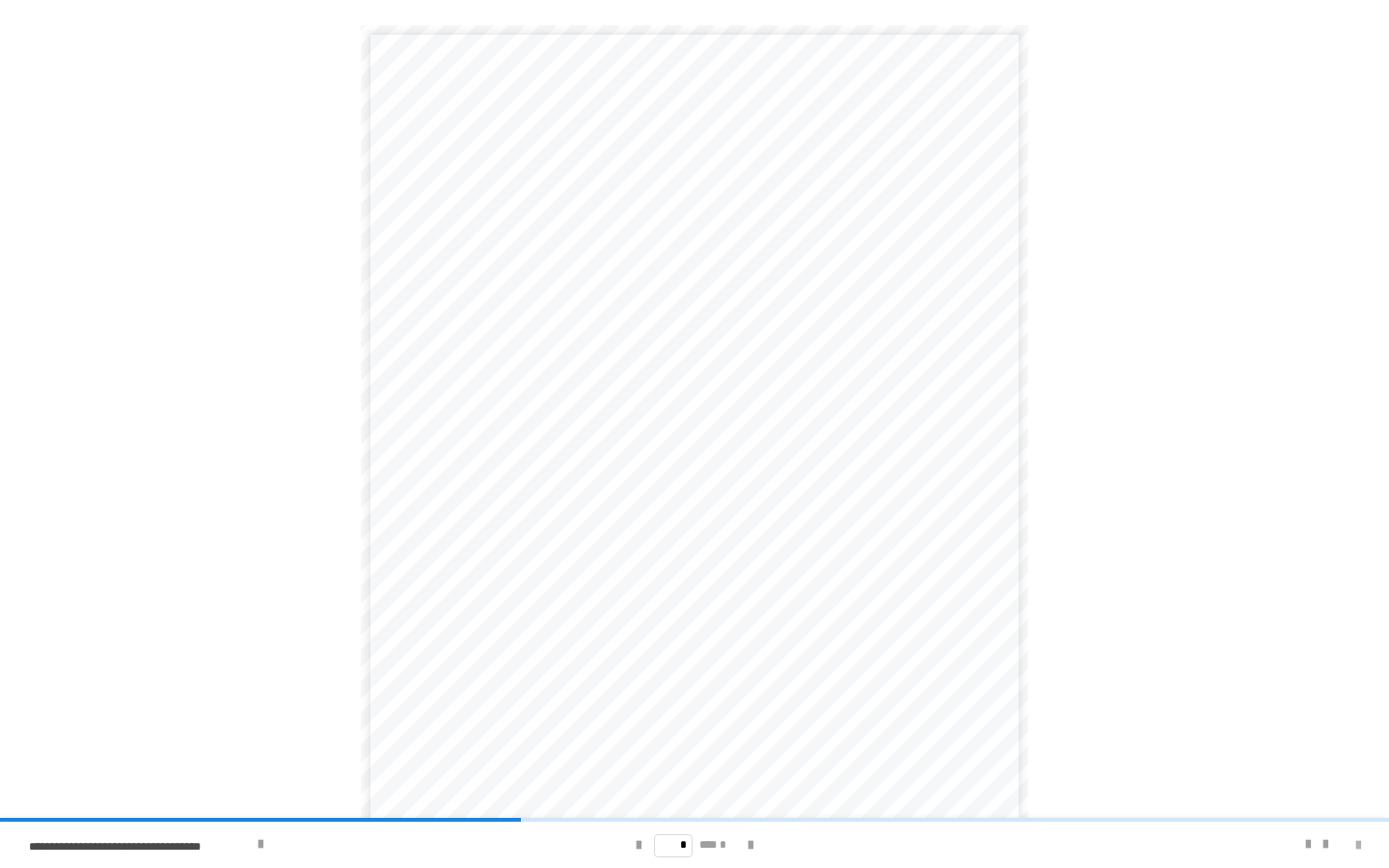 click at bounding box center [1358, 846] 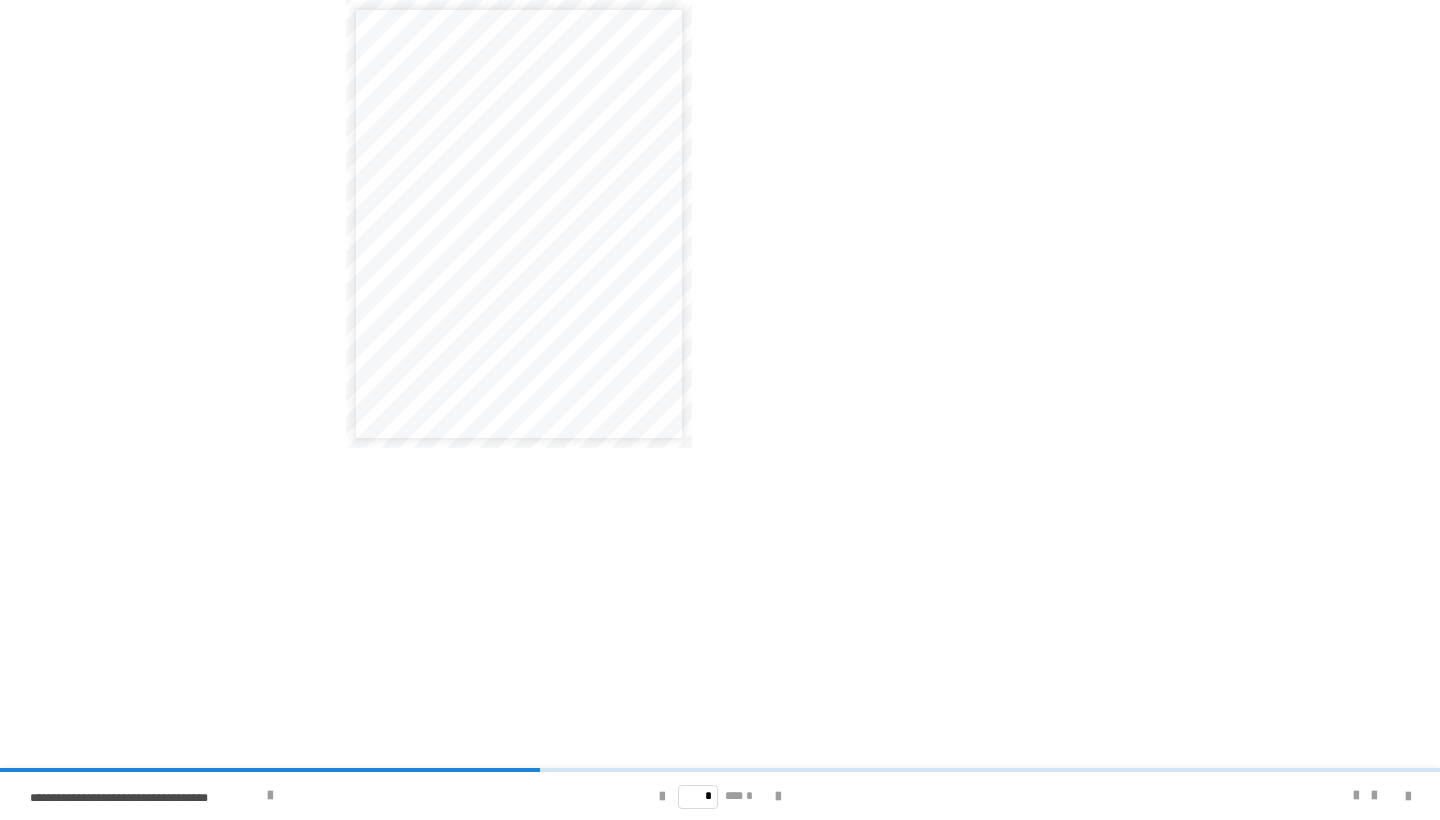 scroll, scrollTop: 0, scrollLeft: 0, axis: both 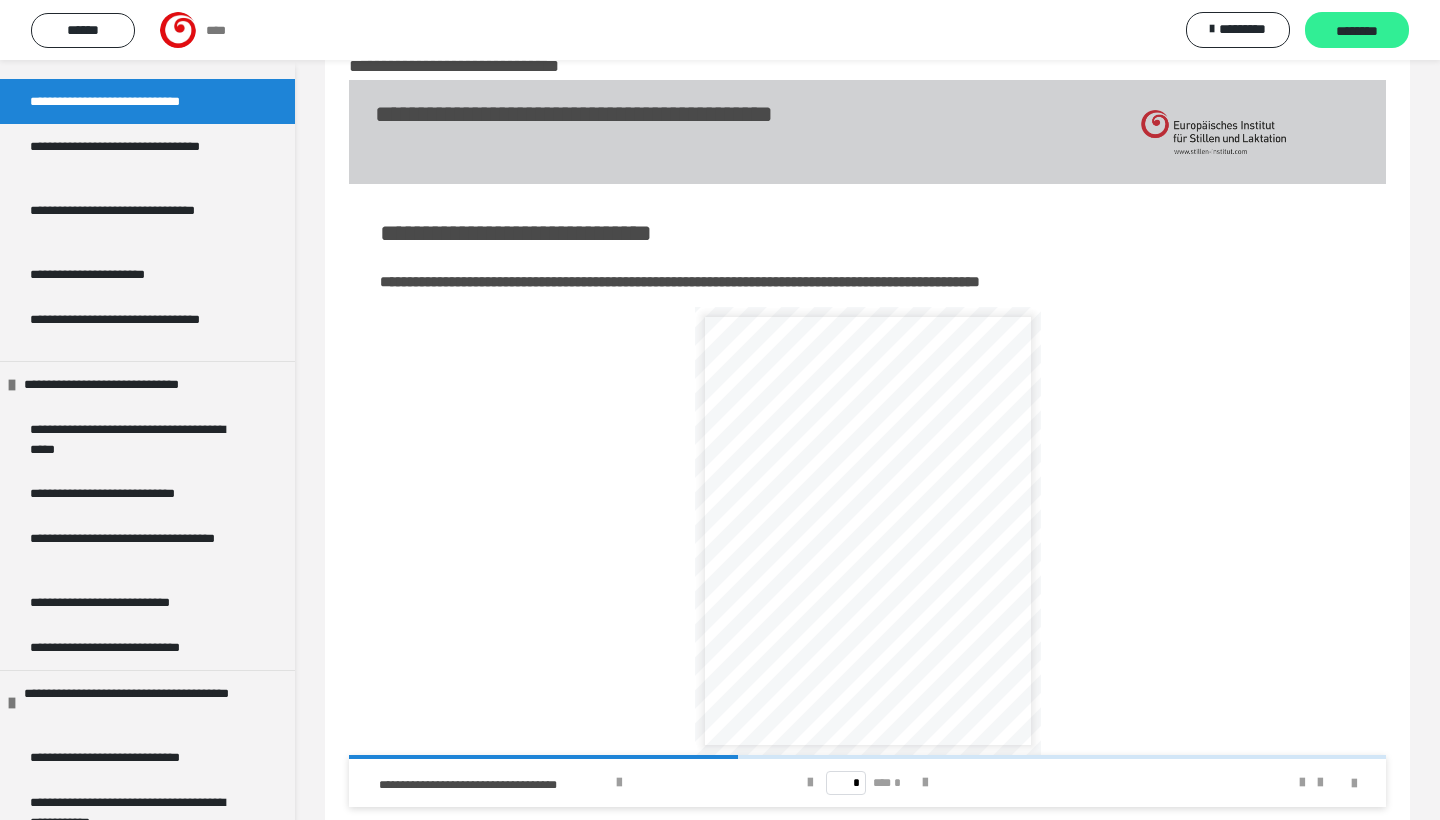 click on "********" at bounding box center (1357, 31) 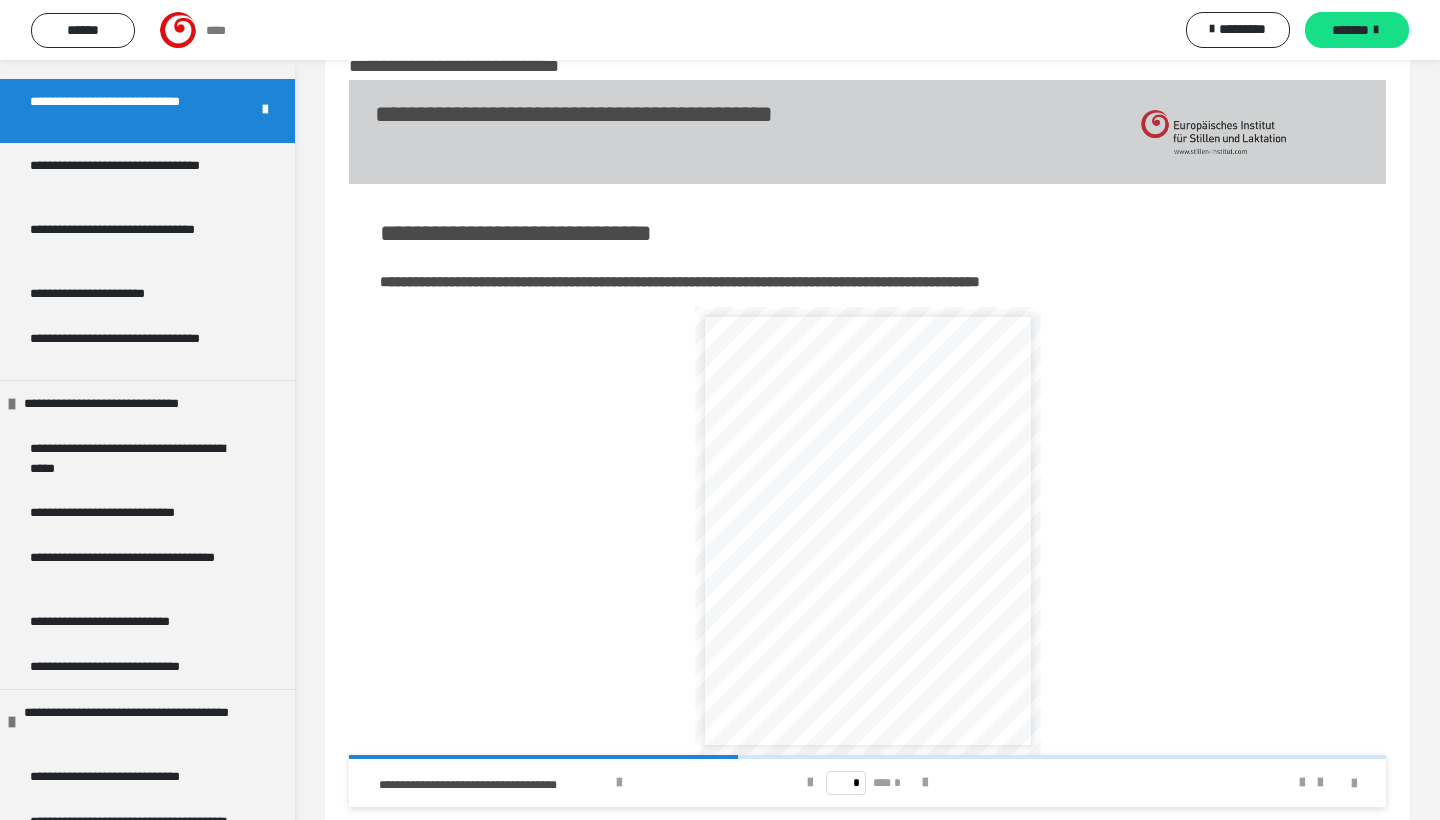 click on "*******" at bounding box center [1350, 30] 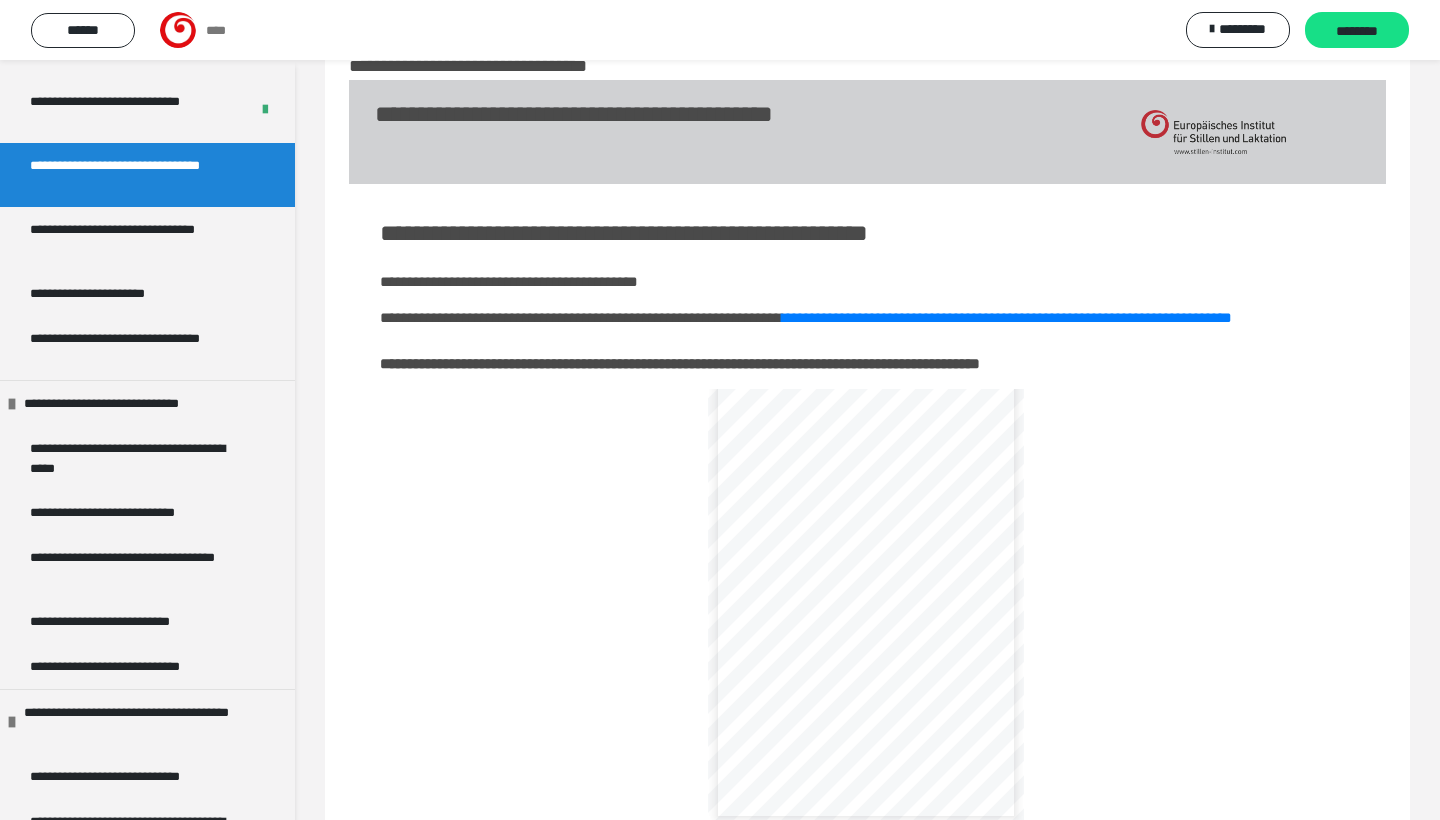 scroll, scrollTop: 11, scrollLeft: 0, axis: vertical 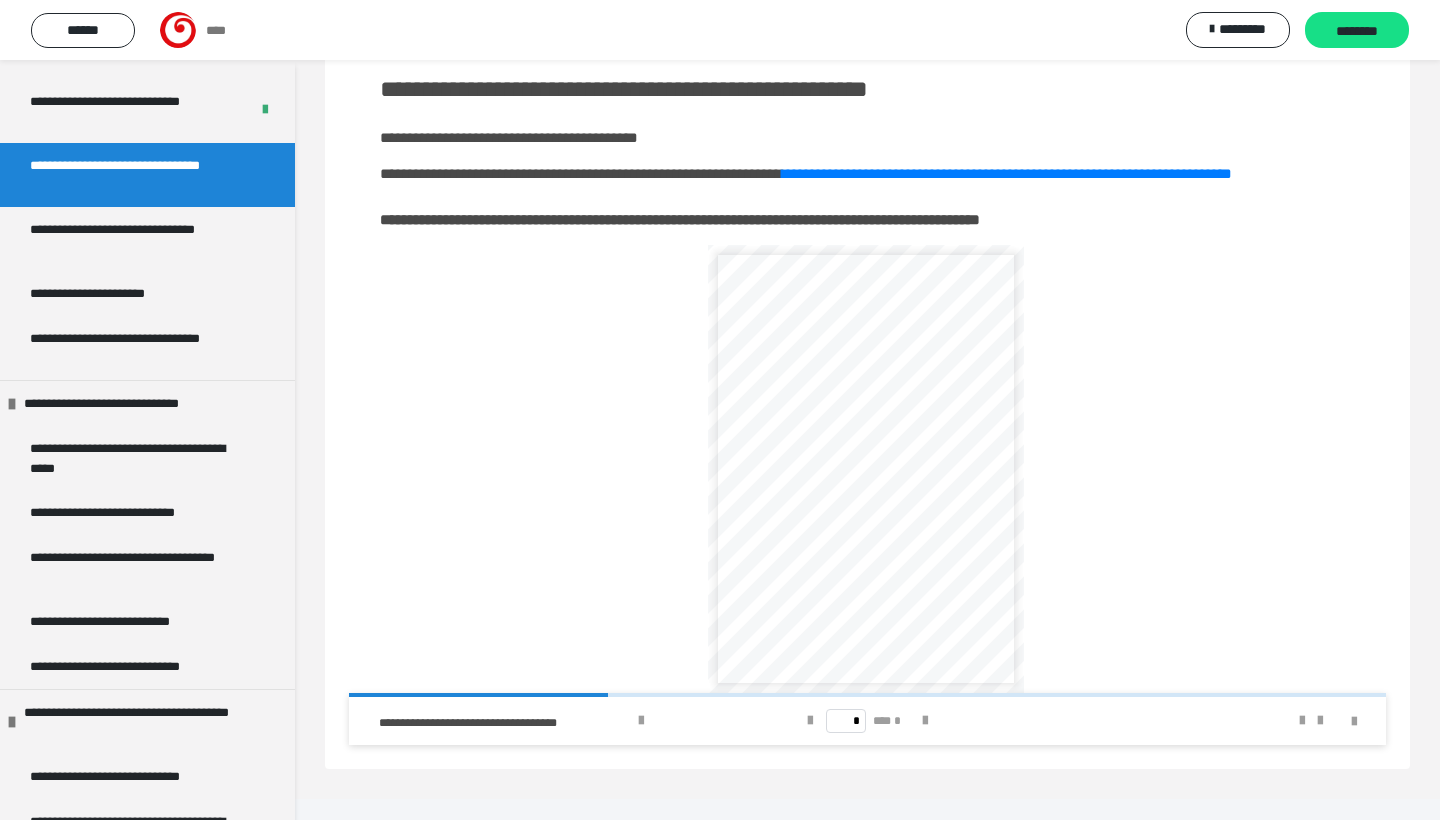 click on "**********" at bounding box center (867, 469) 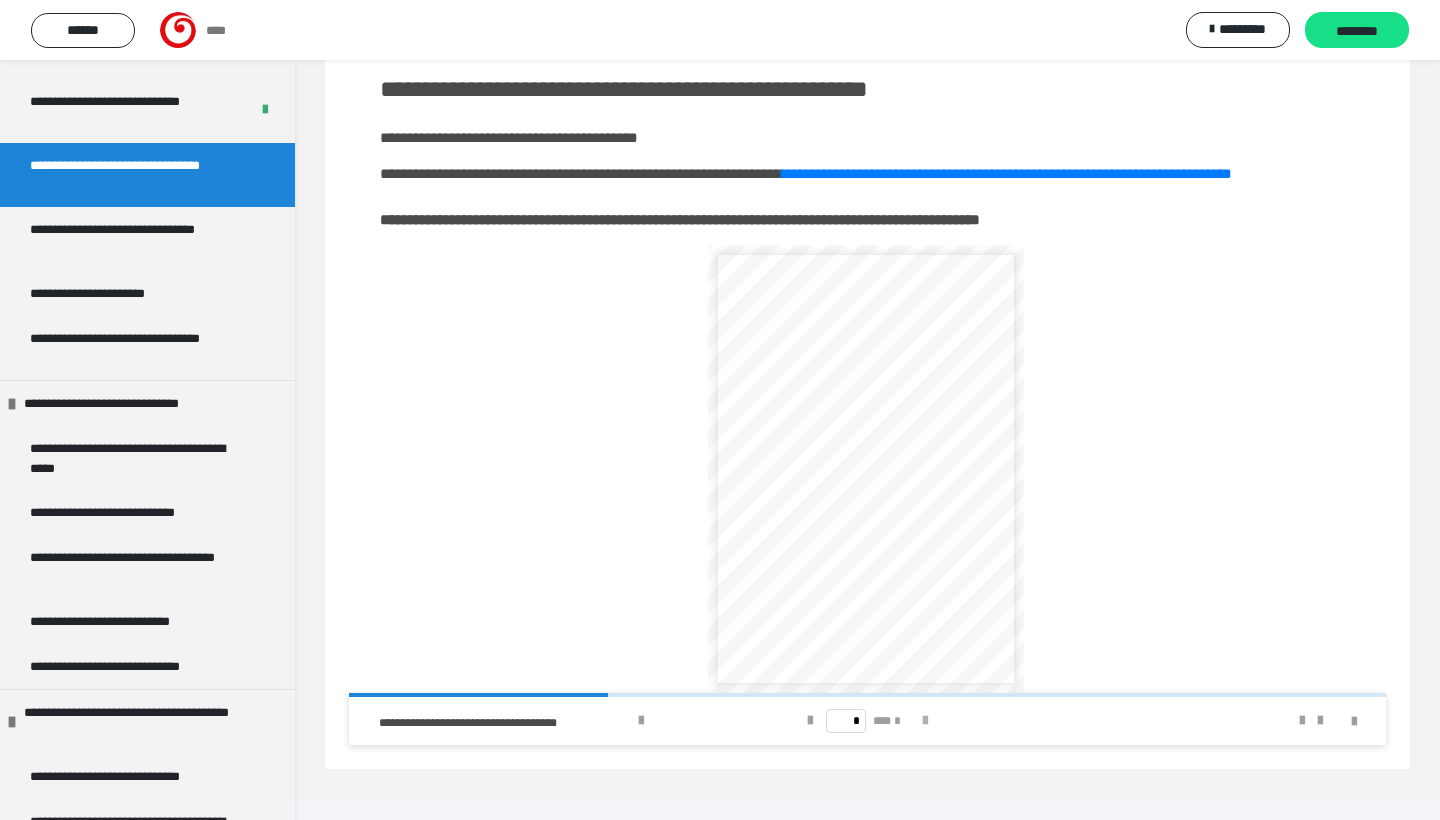 click at bounding box center (925, 721) 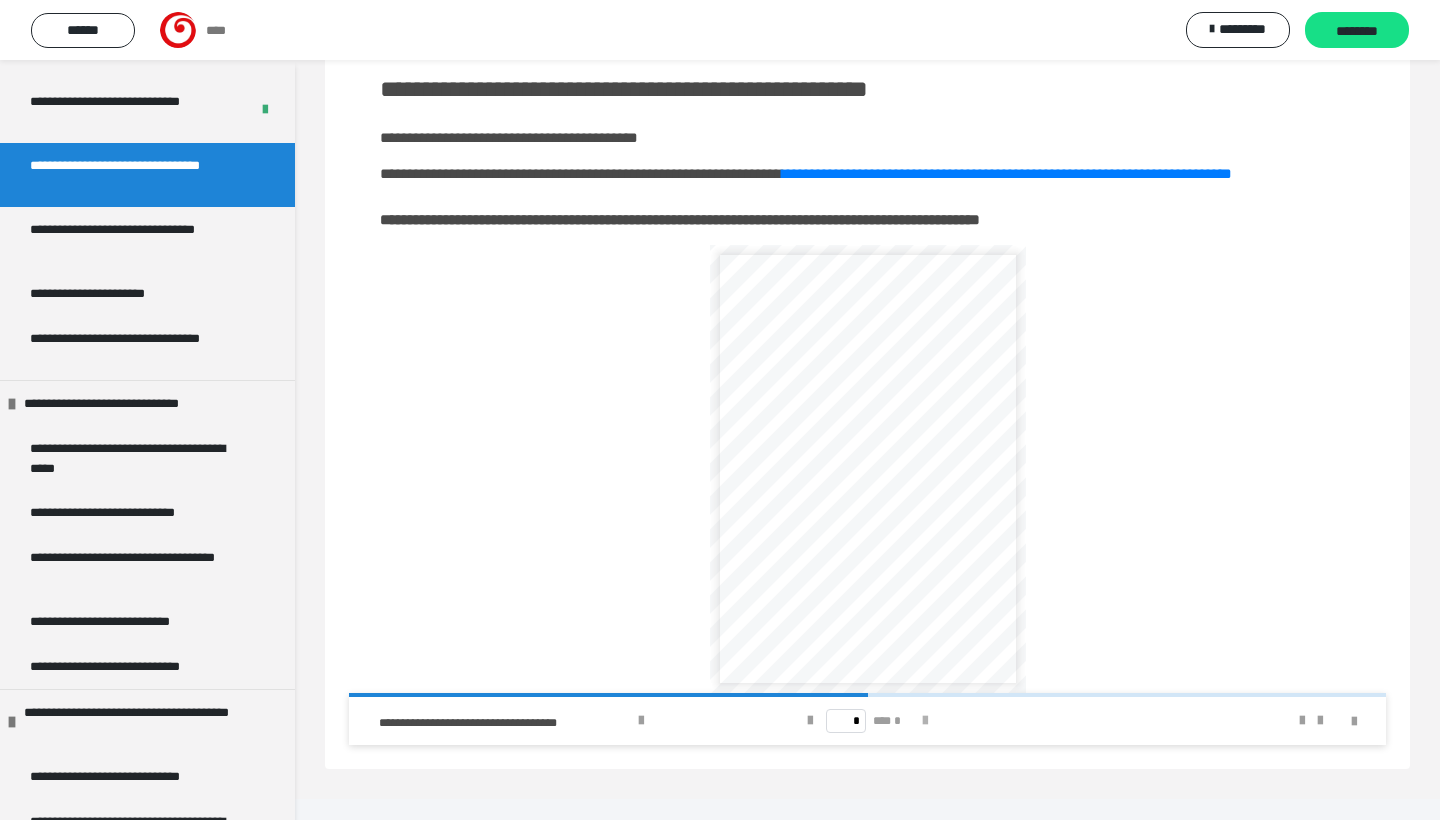 click at bounding box center [925, 721] 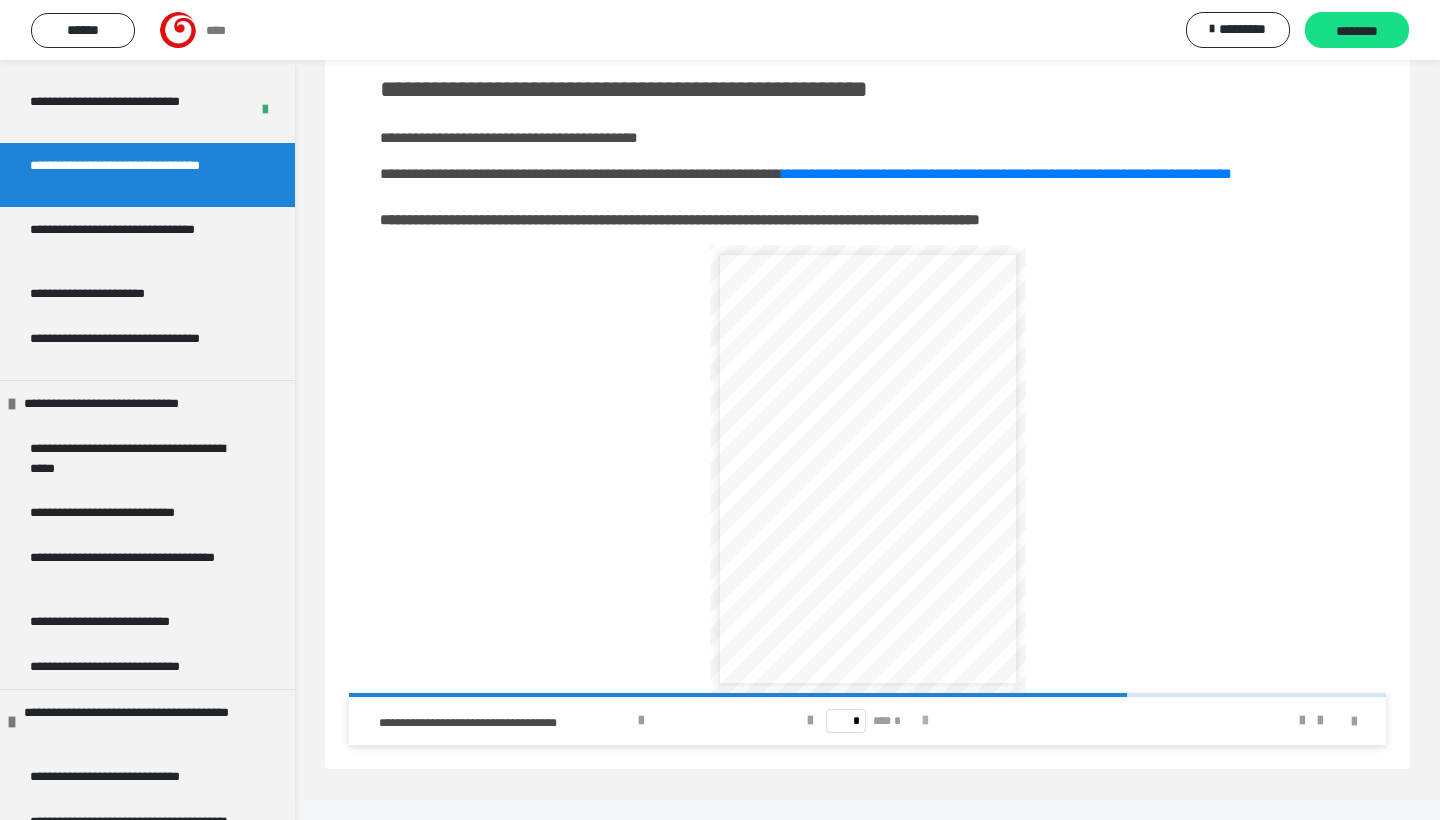 click at bounding box center [925, 721] 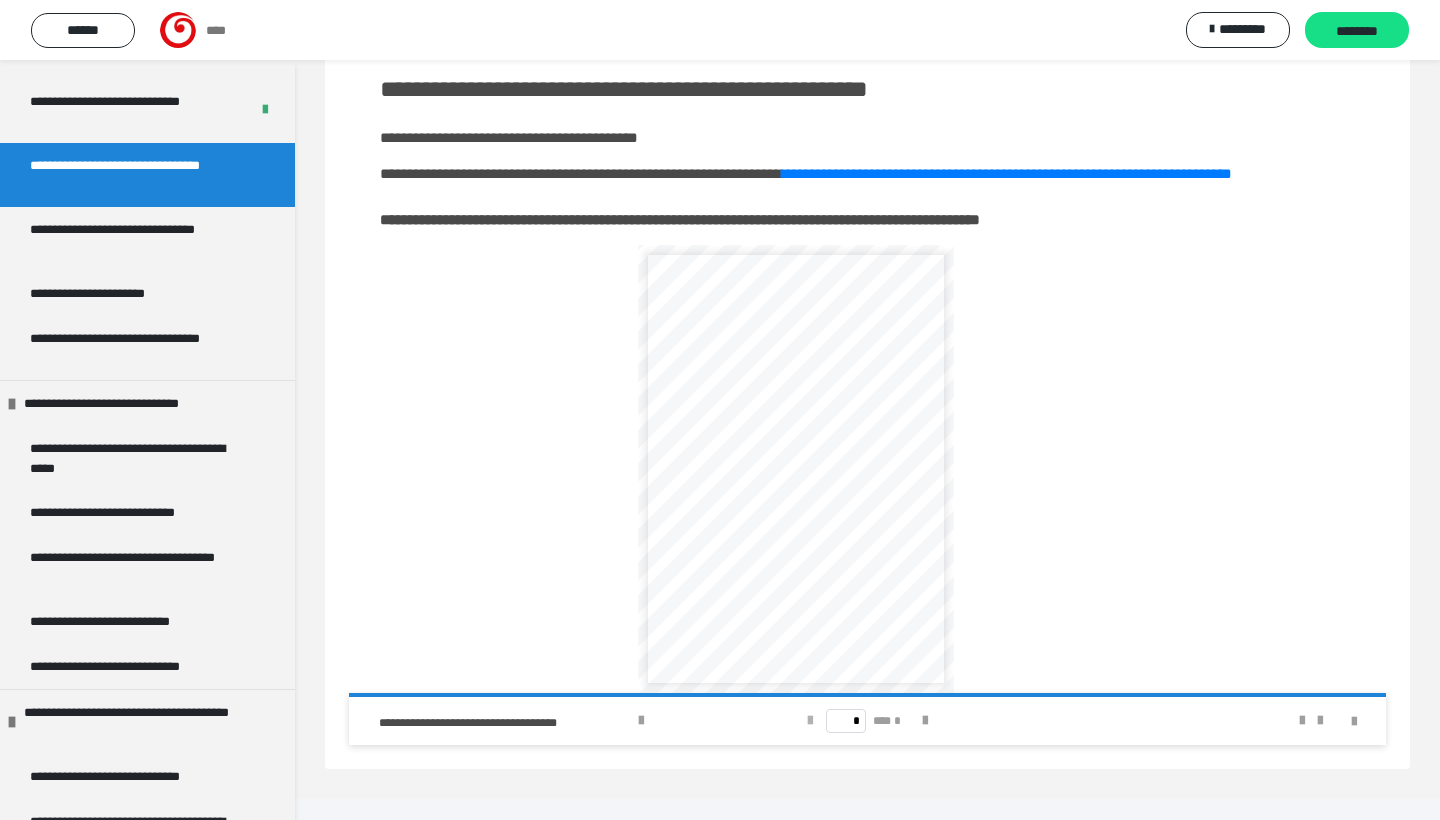 click at bounding box center (810, 721) 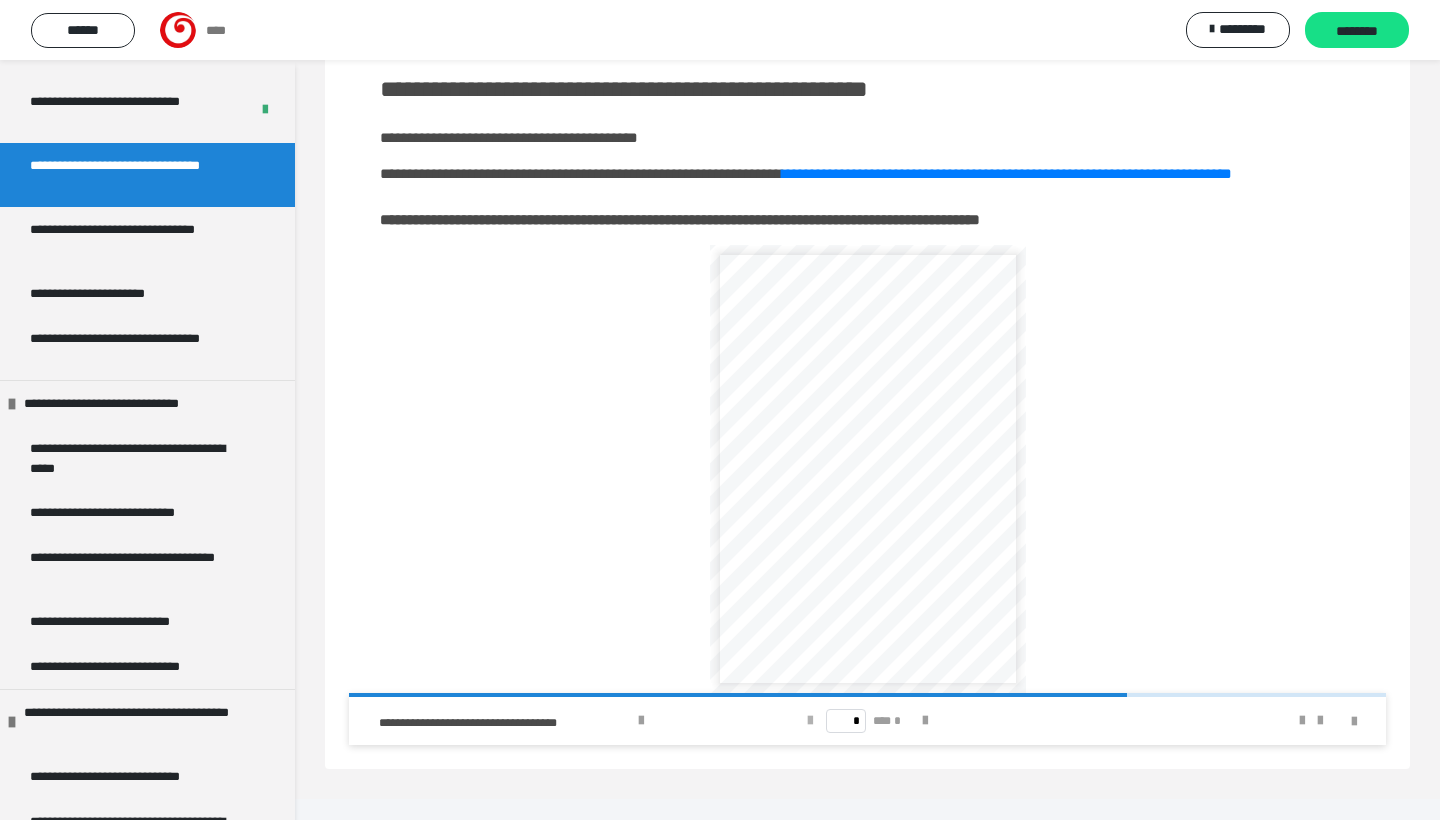 click at bounding box center (810, 721) 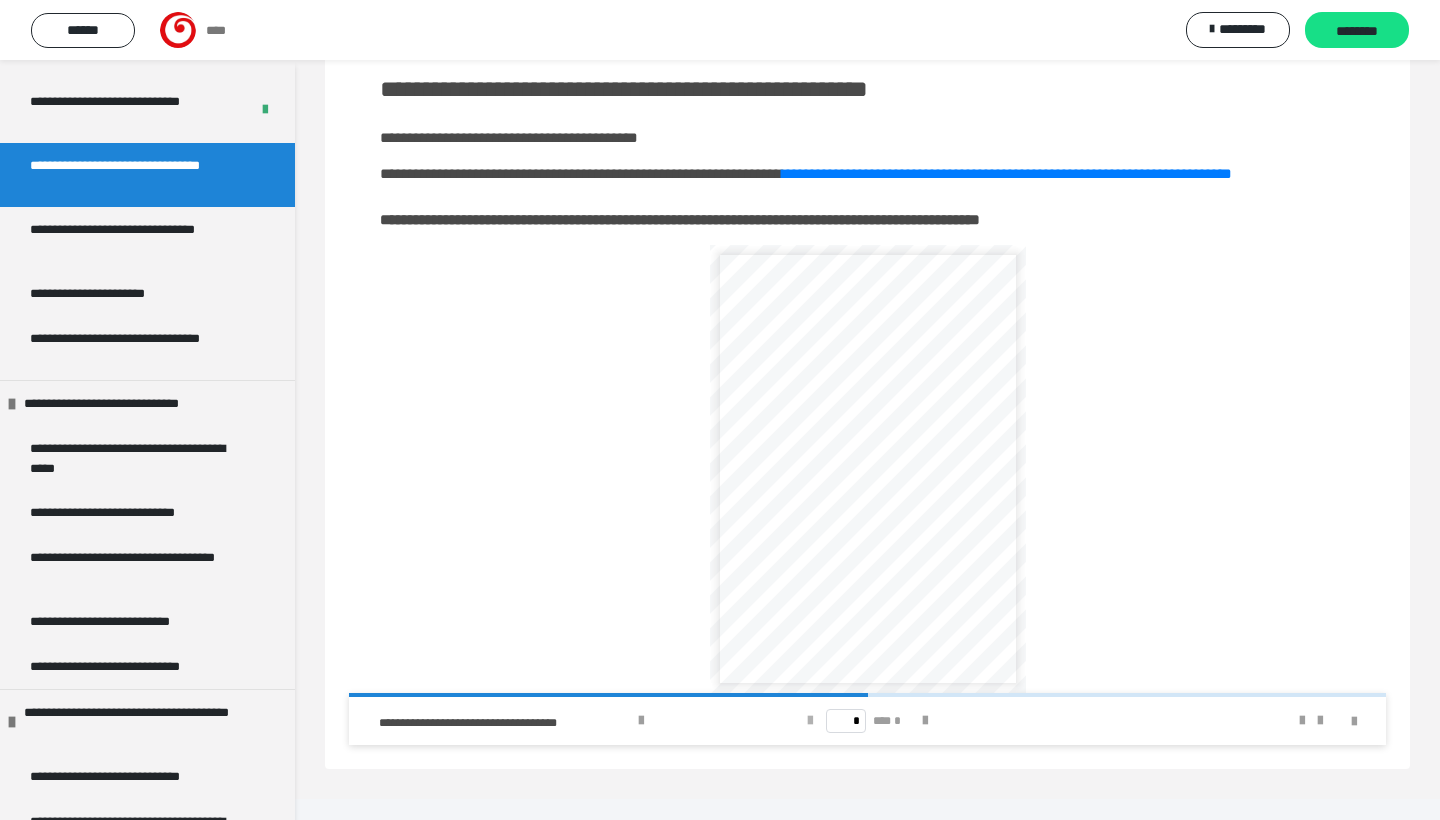 click at bounding box center [810, 721] 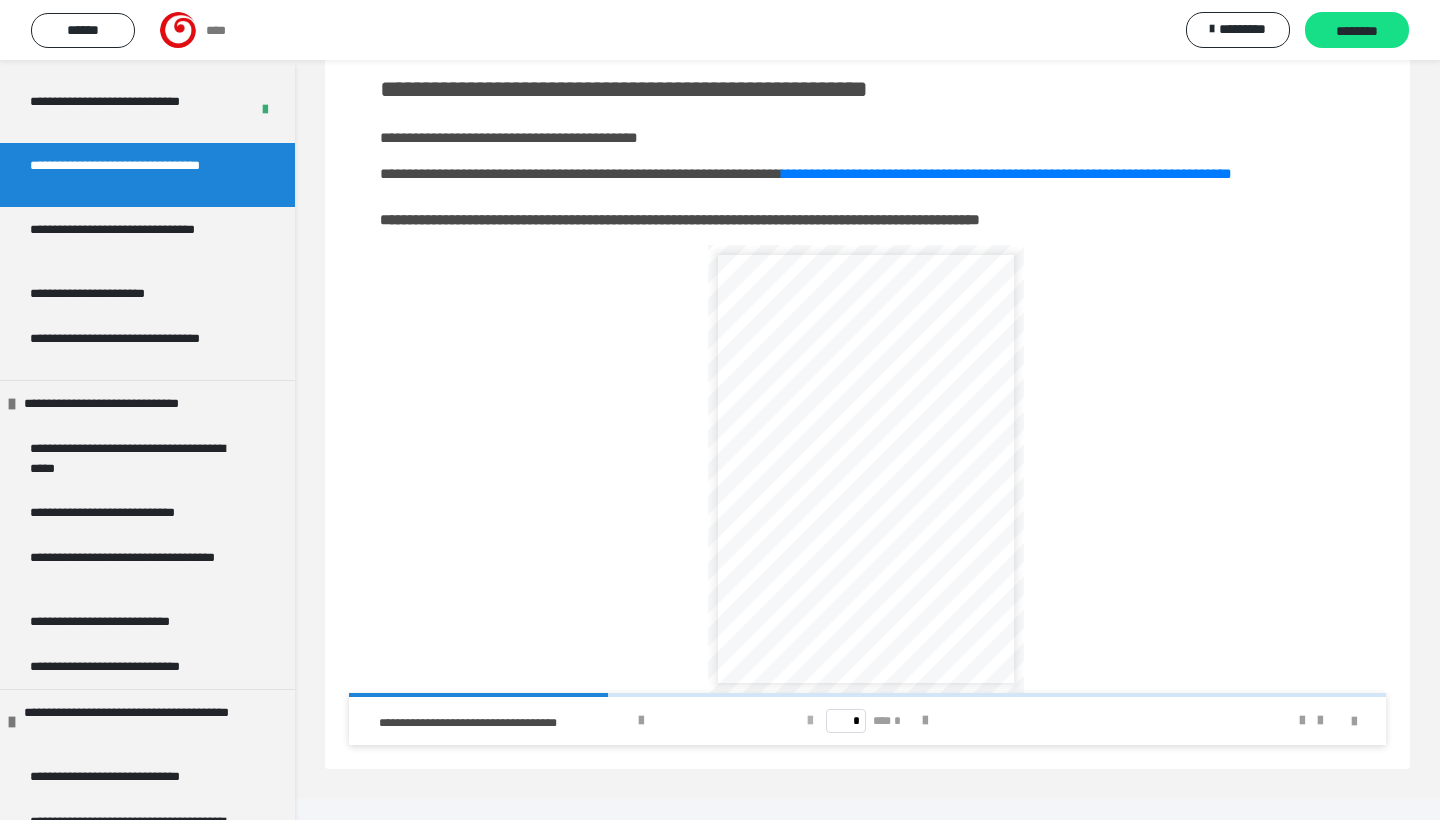type on "*" 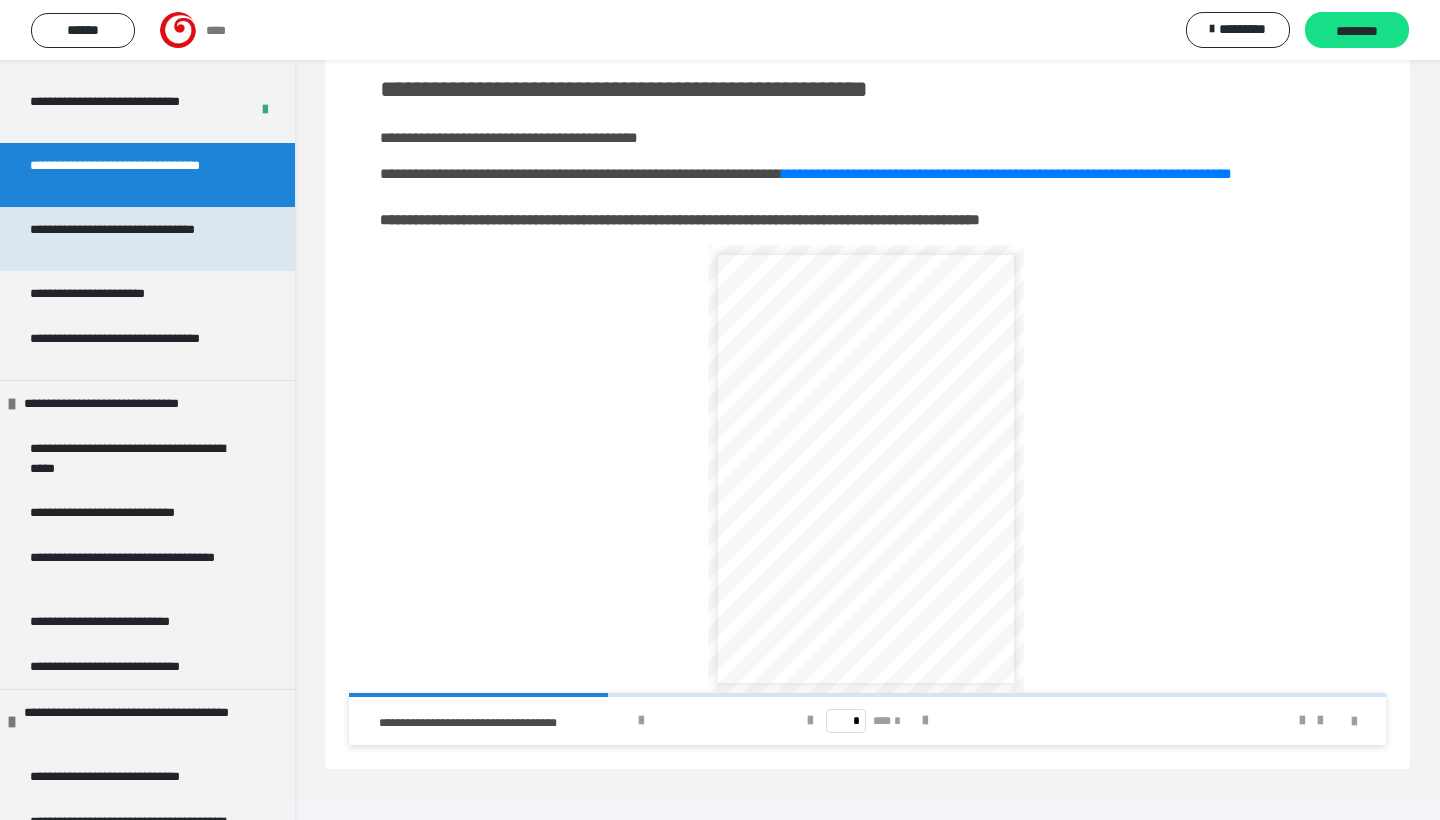 click on "**********" at bounding box center (139, 239) 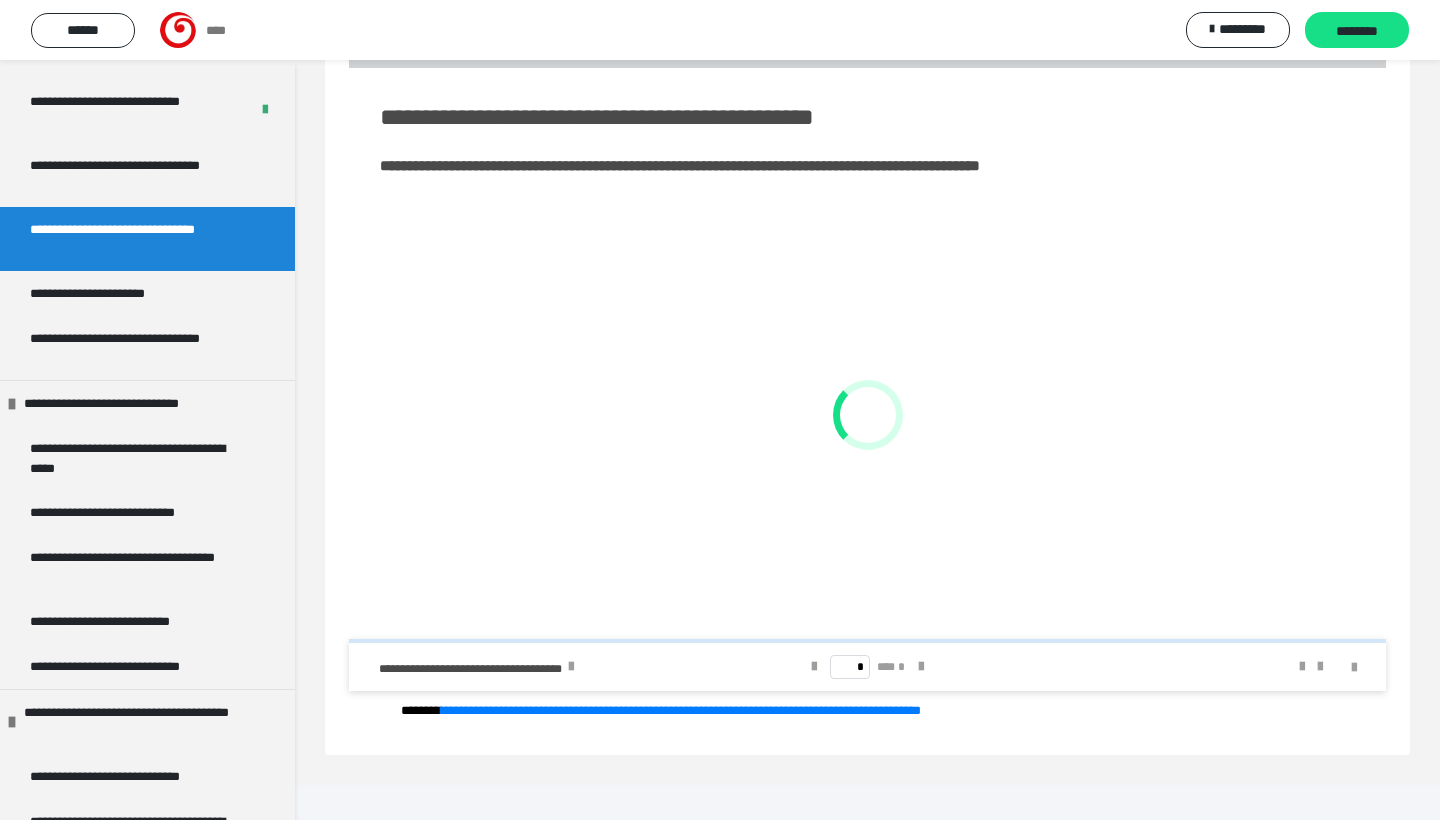scroll, scrollTop: 141, scrollLeft: 0, axis: vertical 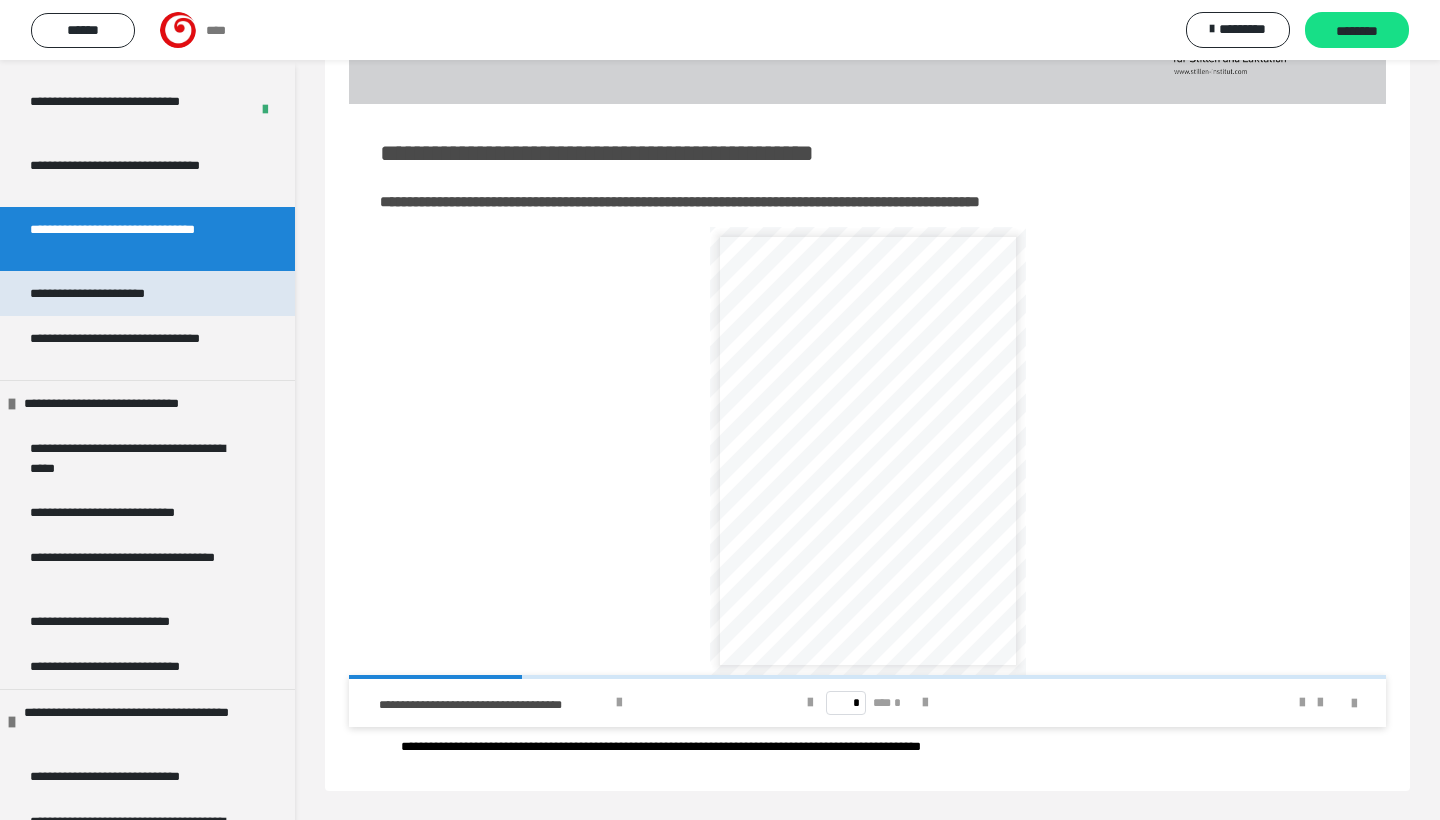 click on "**********" at bounding box center (106, 293) 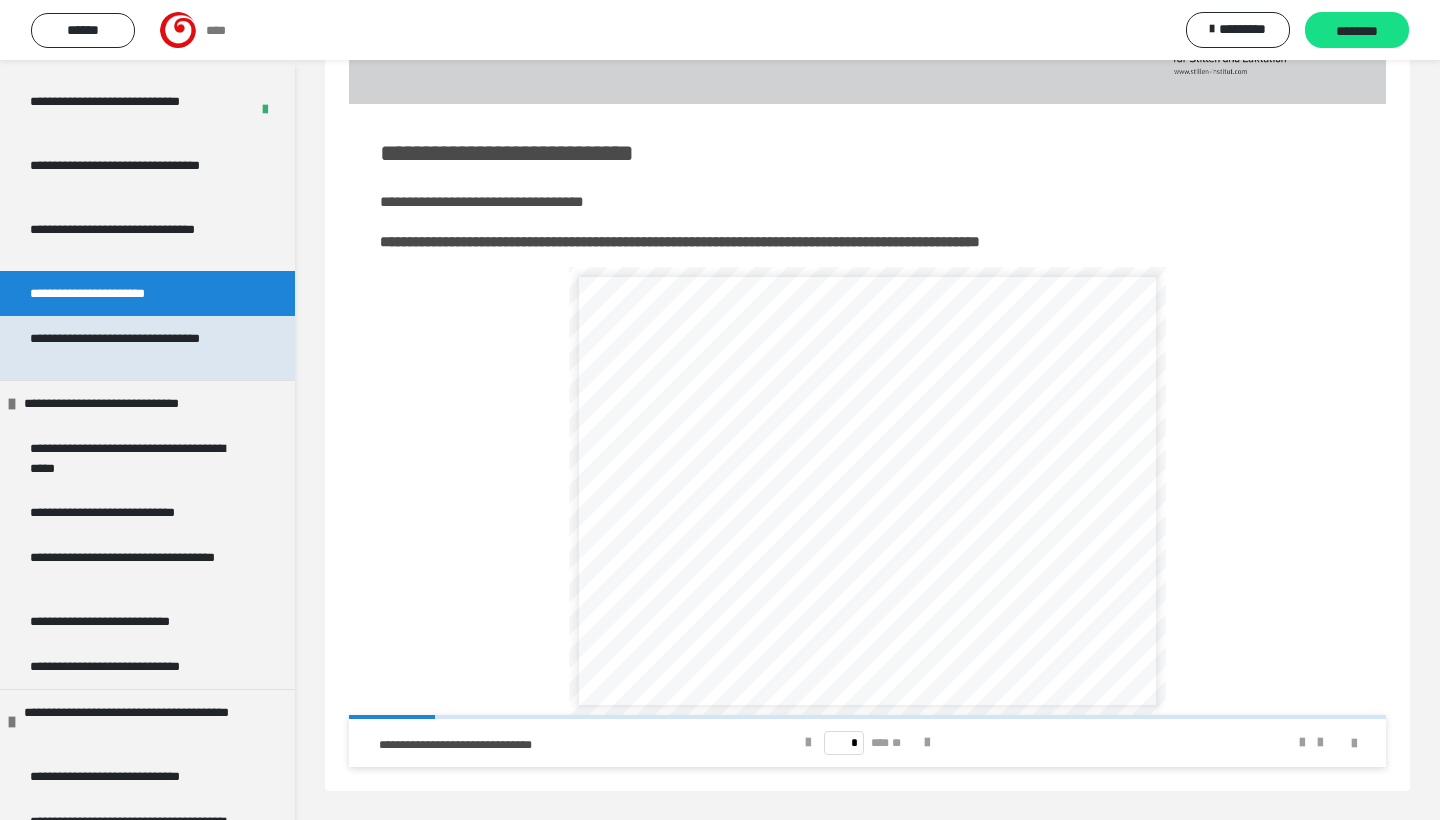 click on "**********" at bounding box center (139, 348) 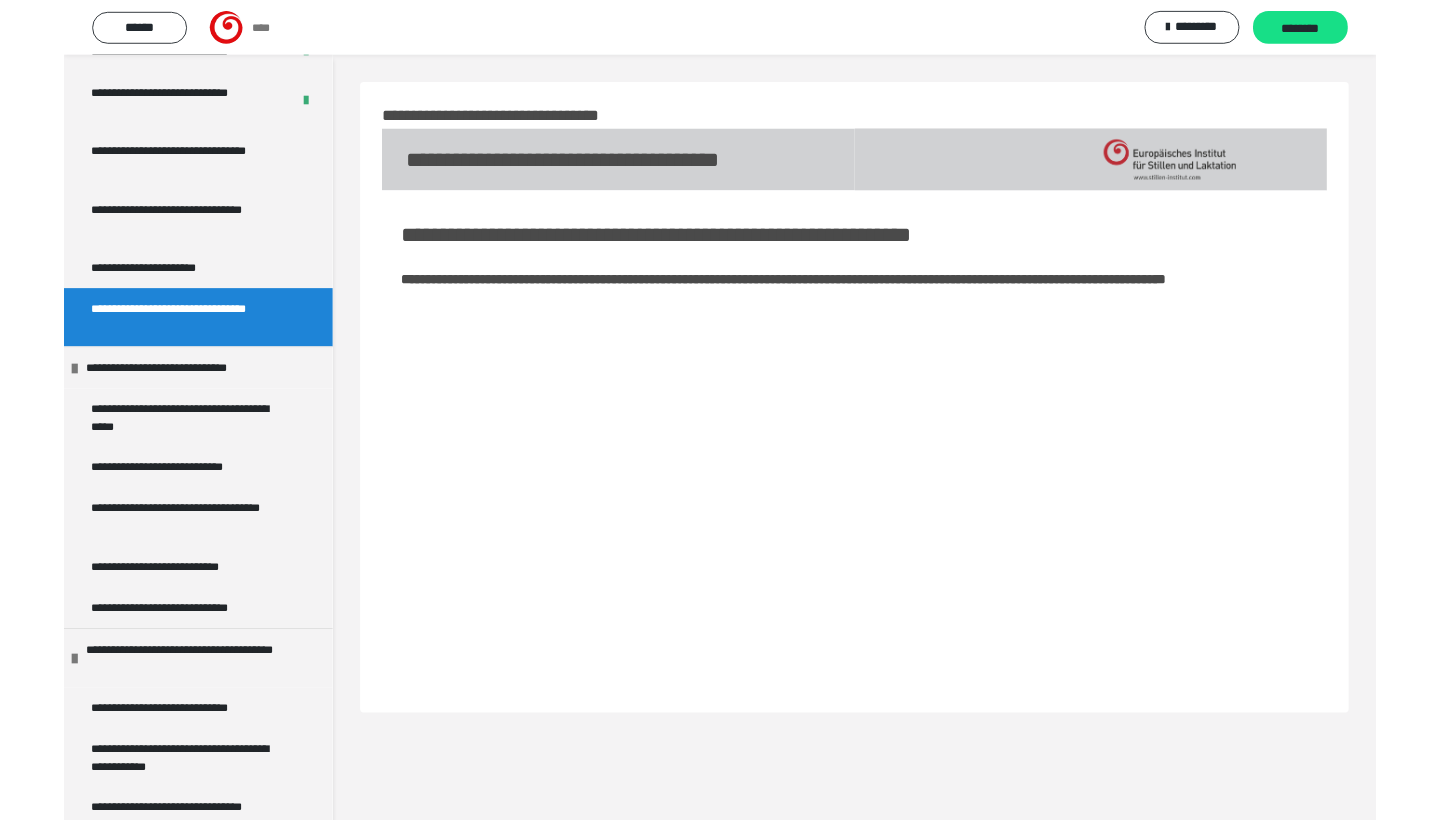 scroll, scrollTop: 60, scrollLeft: 0, axis: vertical 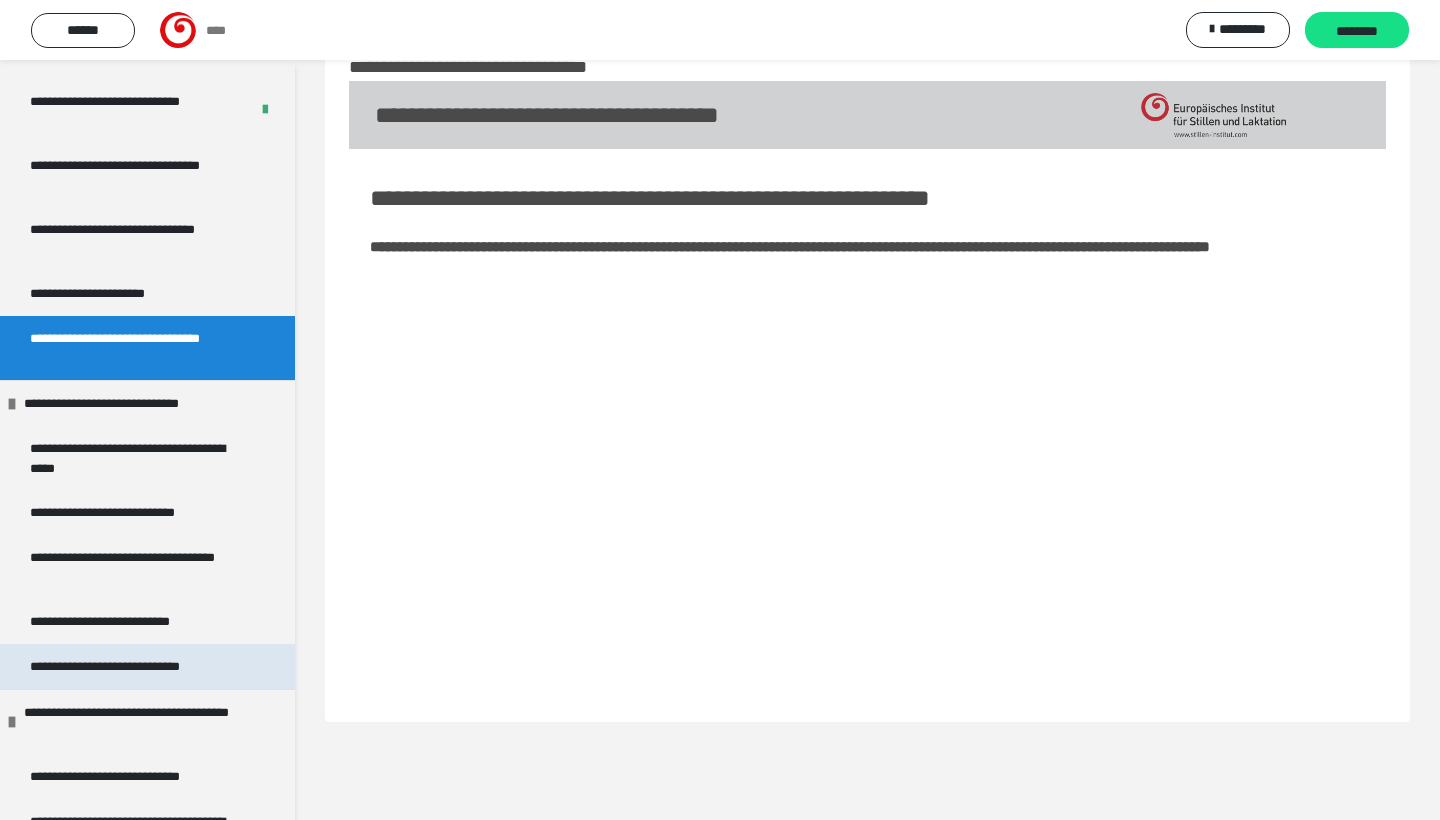 click on "**********" at bounding box center (137, 666) 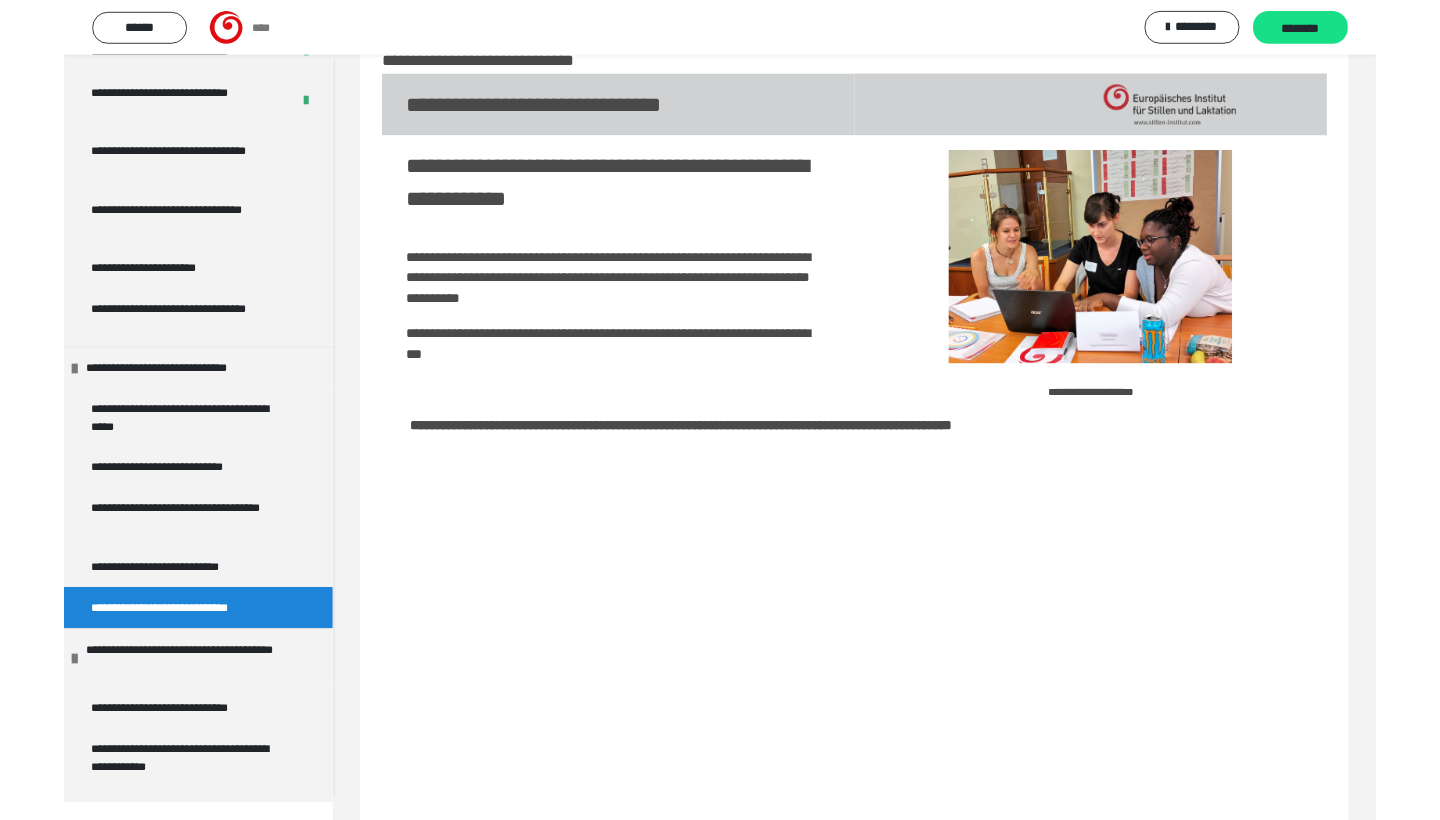scroll, scrollTop: 276, scrollLeft: 0, axis: vertical 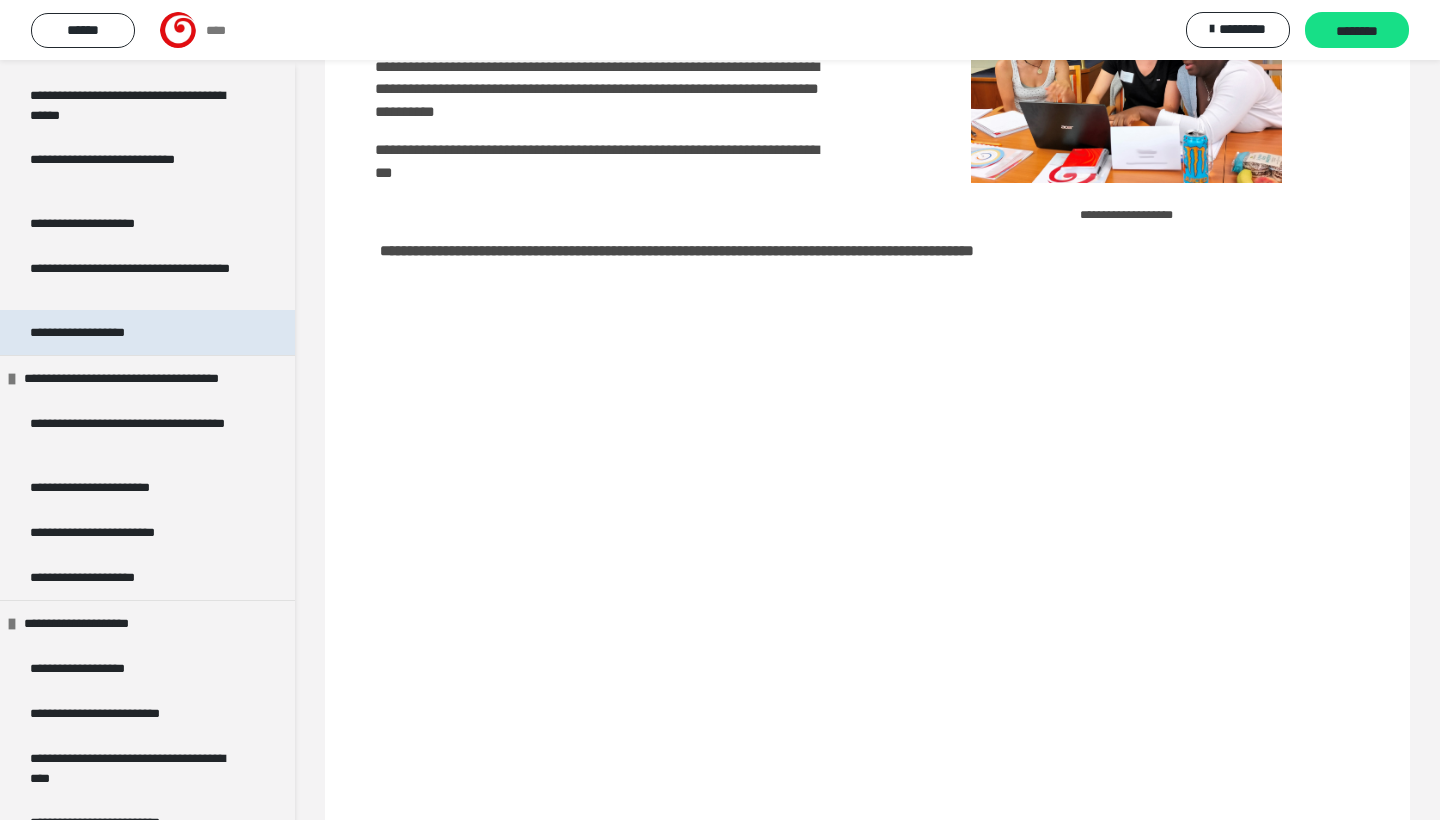 click on "**********" at bounding box center [104, 332] 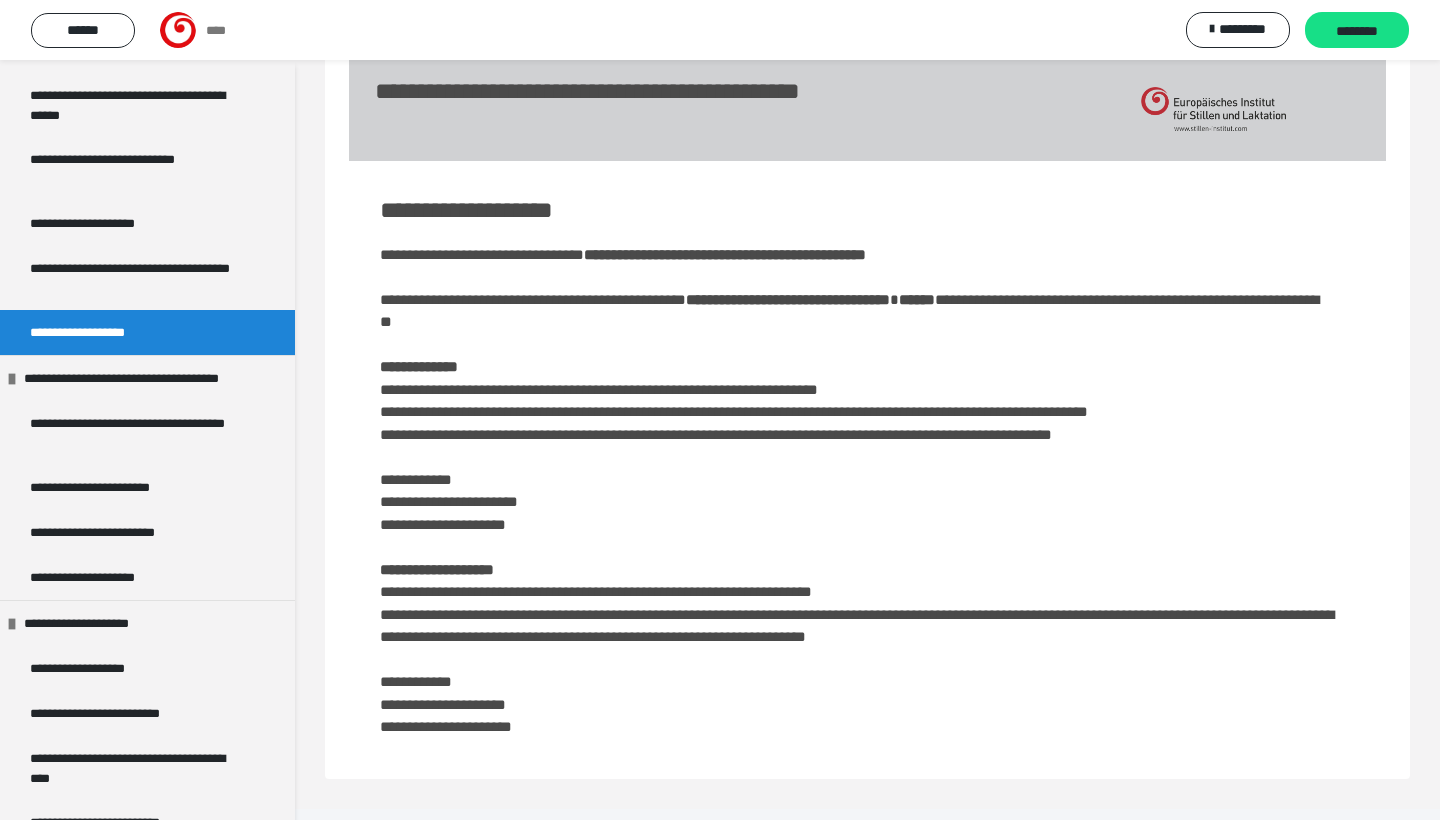 scroll, scrollTop: 84, scrollLeft: 0, axis: vertical 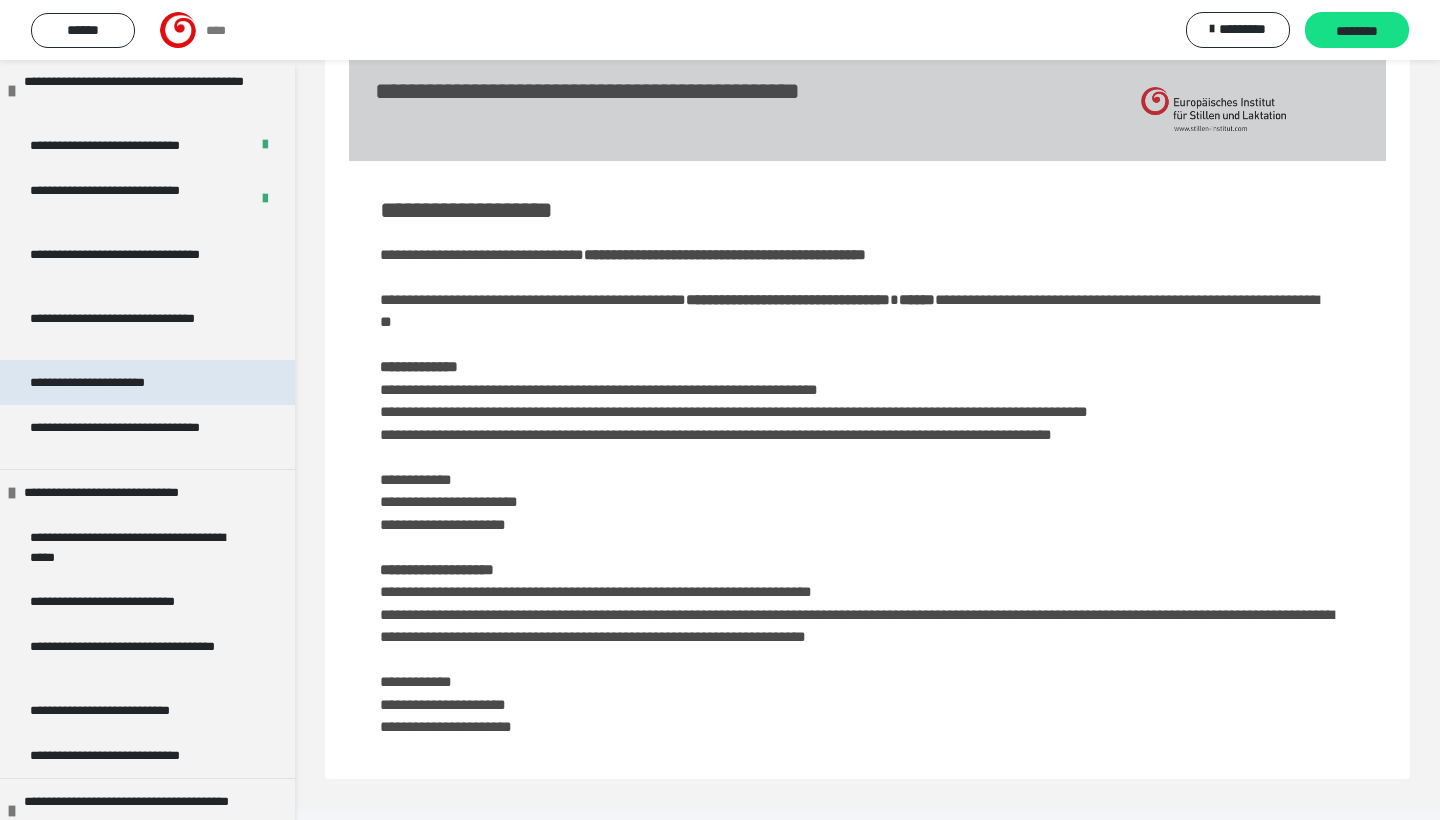 click on "**********" at bounding box center (106, 382) 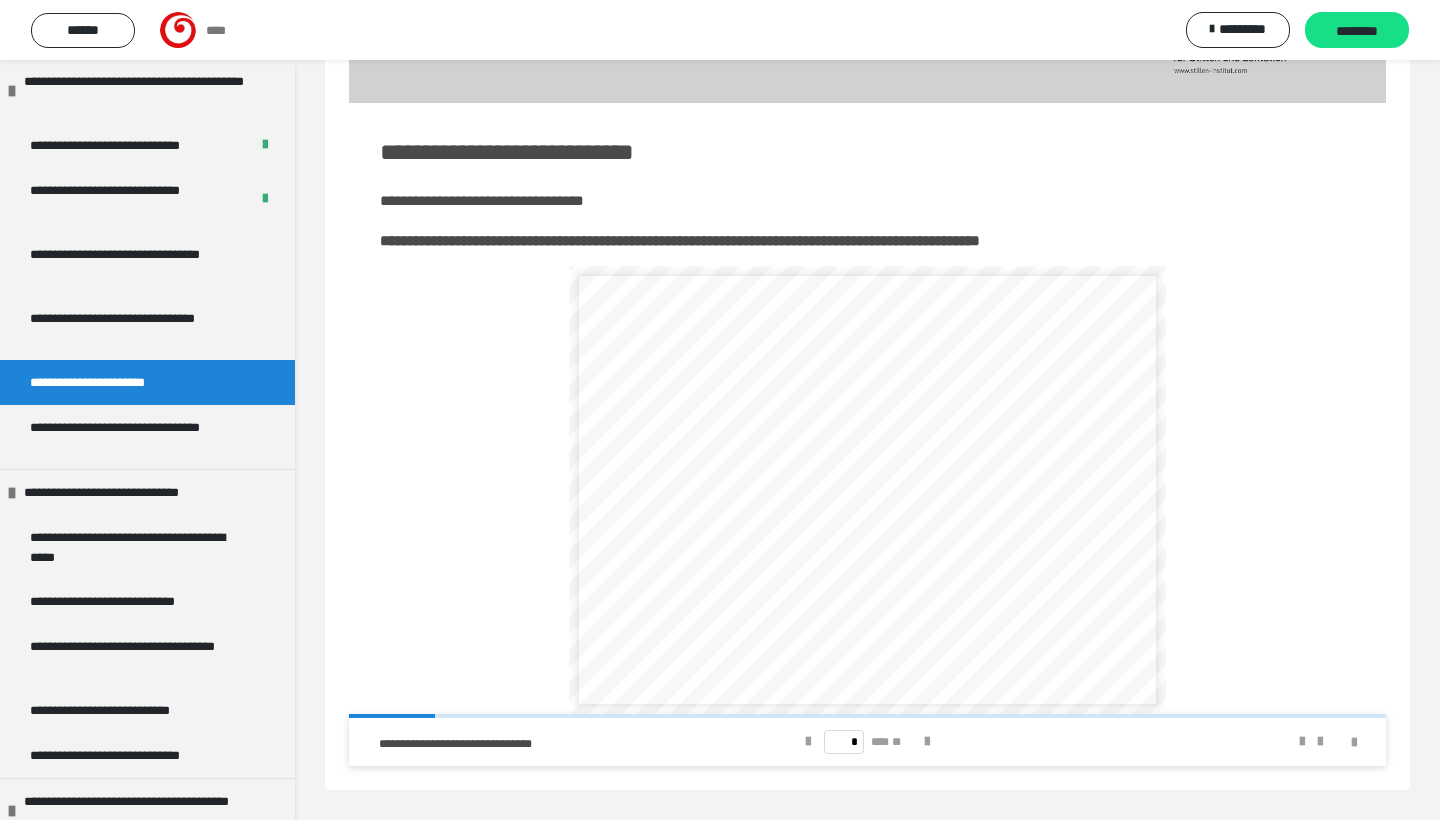 scroll, scrollTop: 142, scrollLeft: 0, axis: vertical 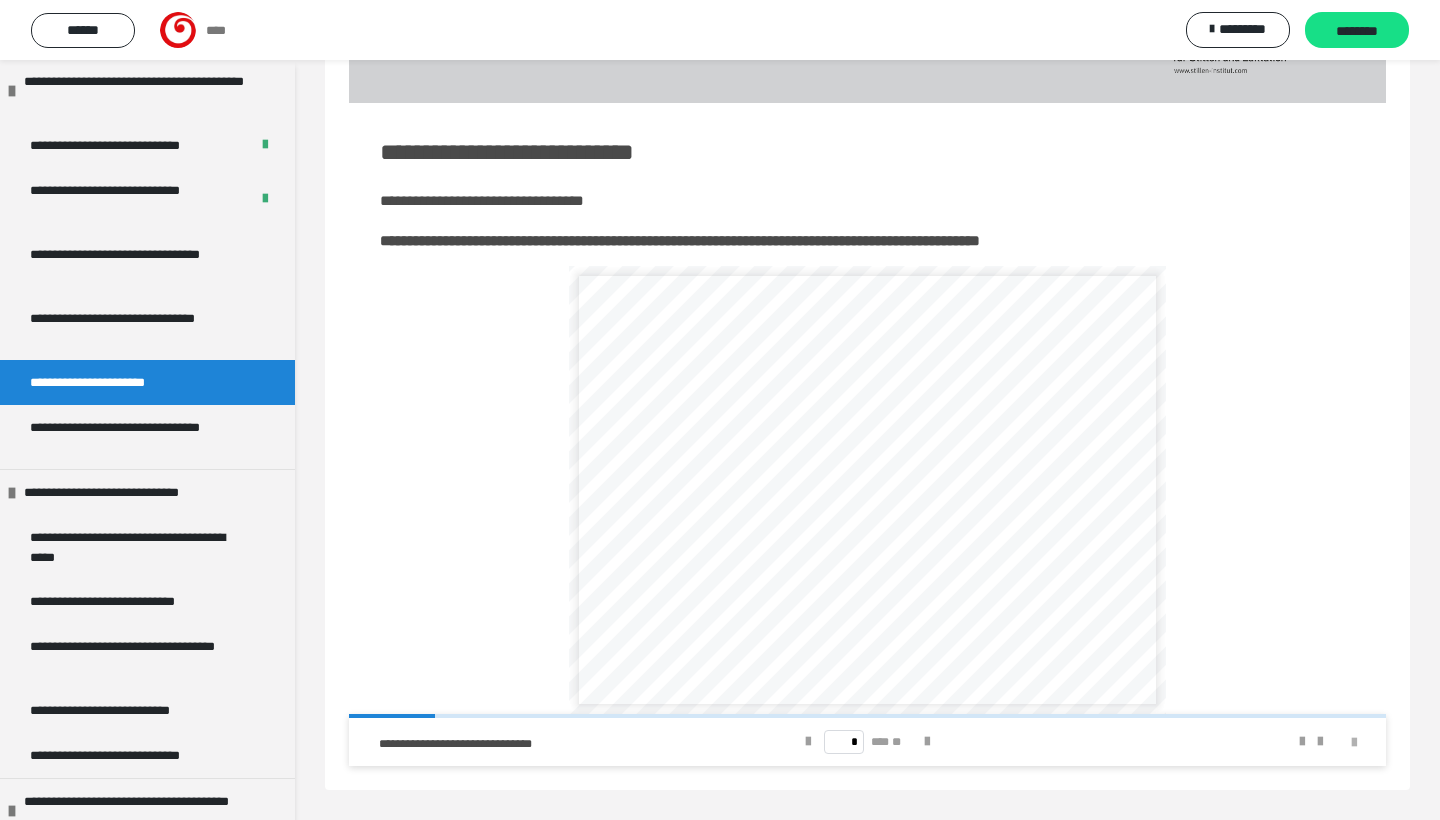 click at bounding box center [1354, 743] 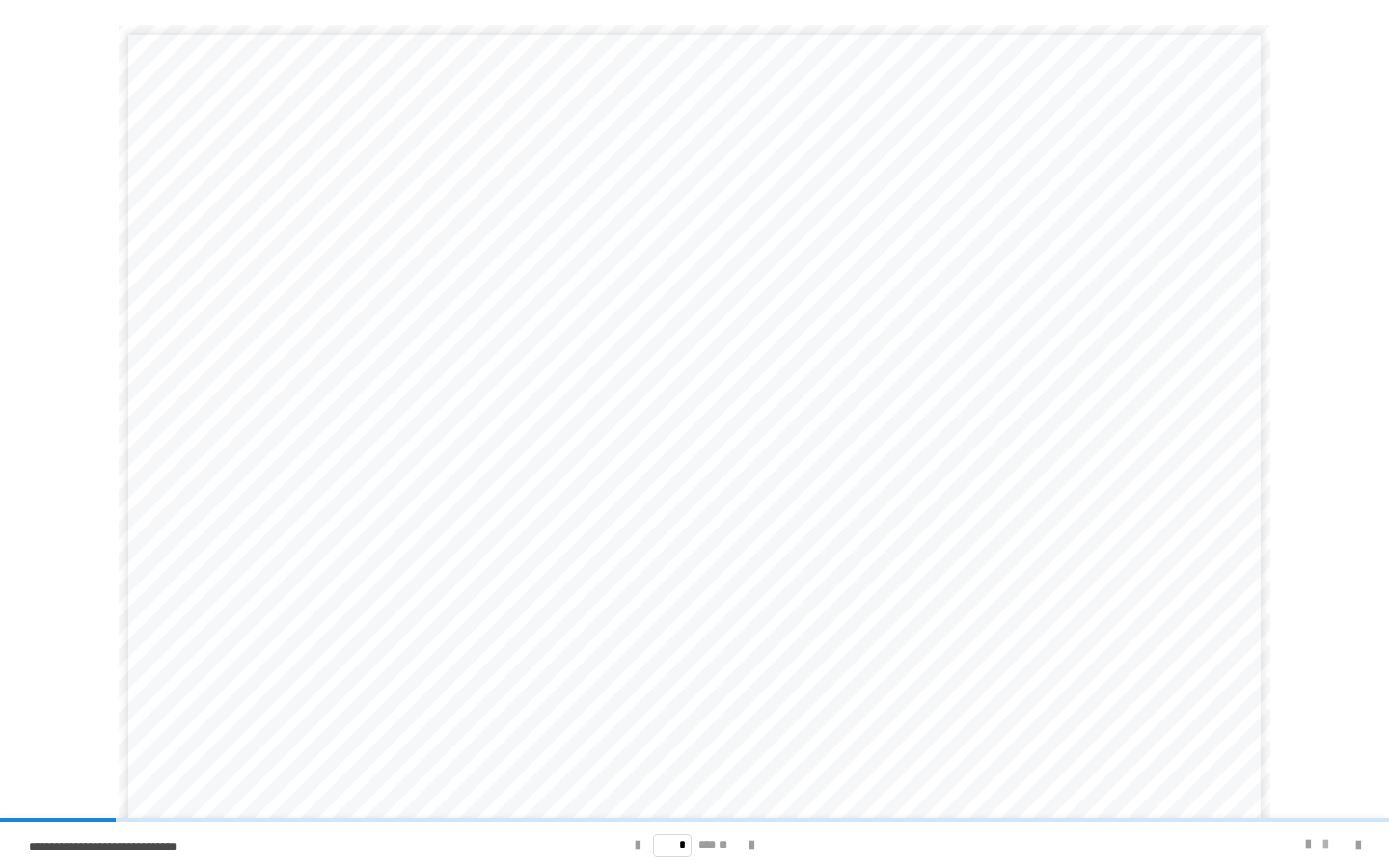 click at bounding box center (1325, 845) 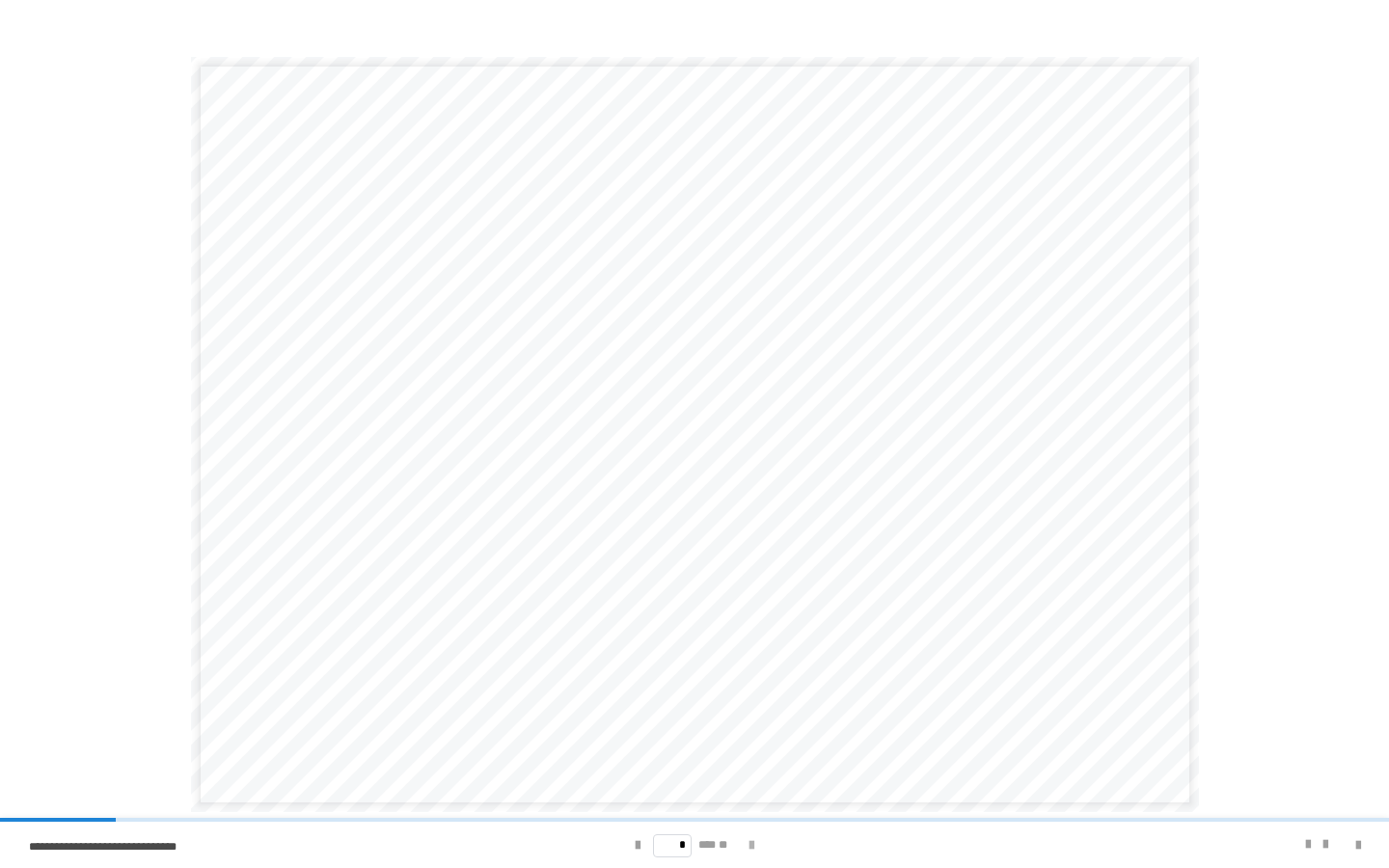 click at bounding box center (751, 846) 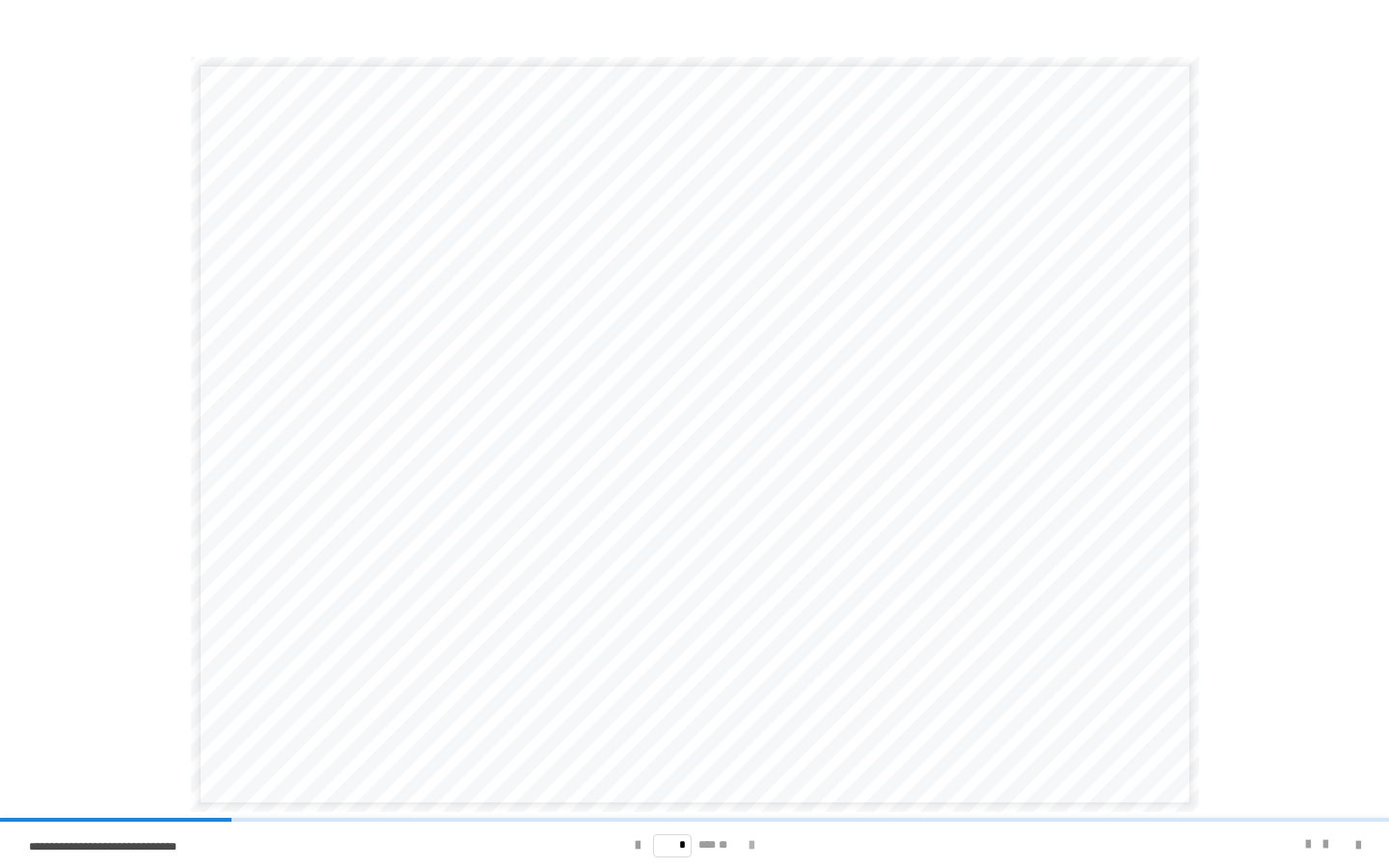click at bounding box center (751, 846) 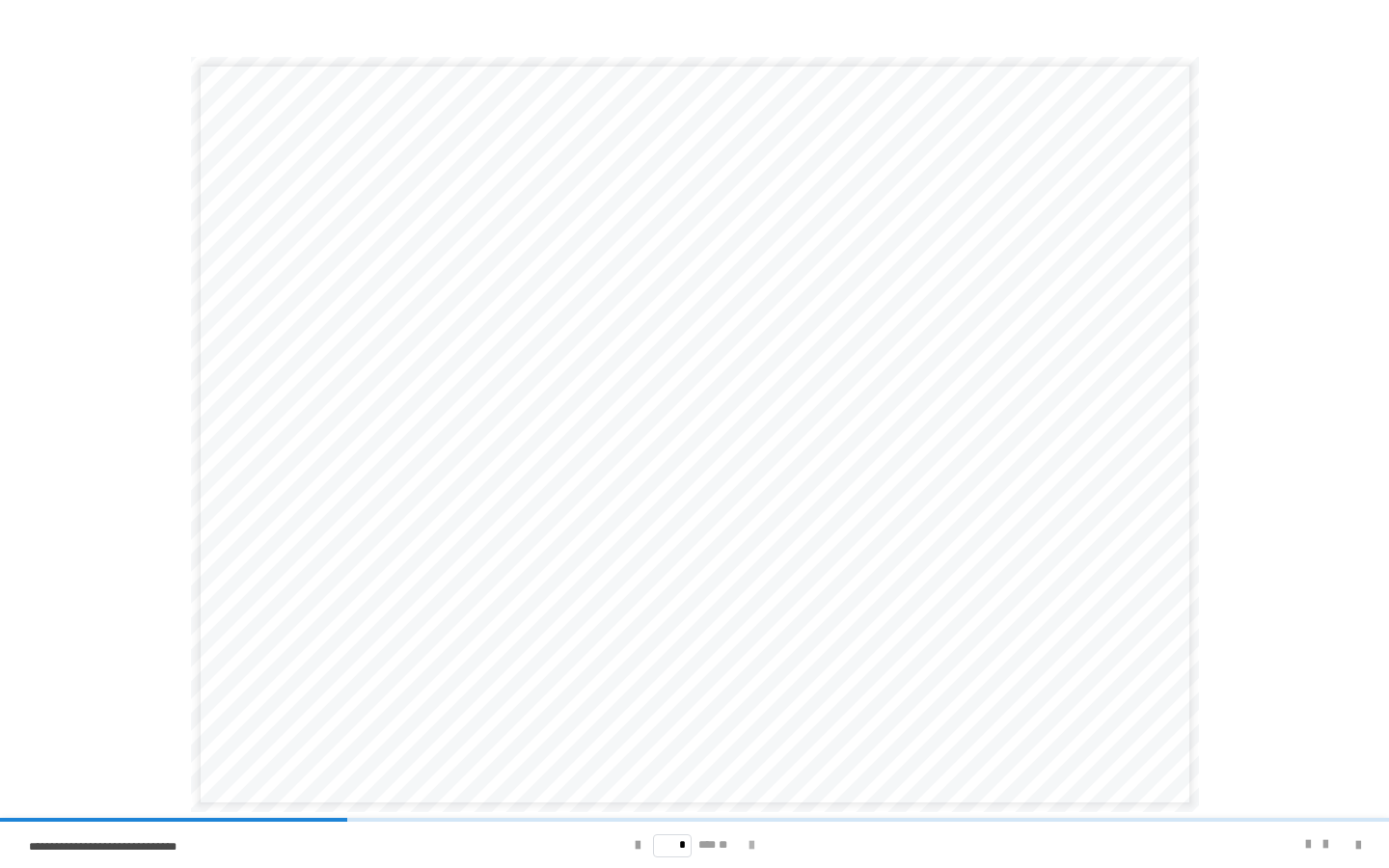 click at bounding box center [751, 846] 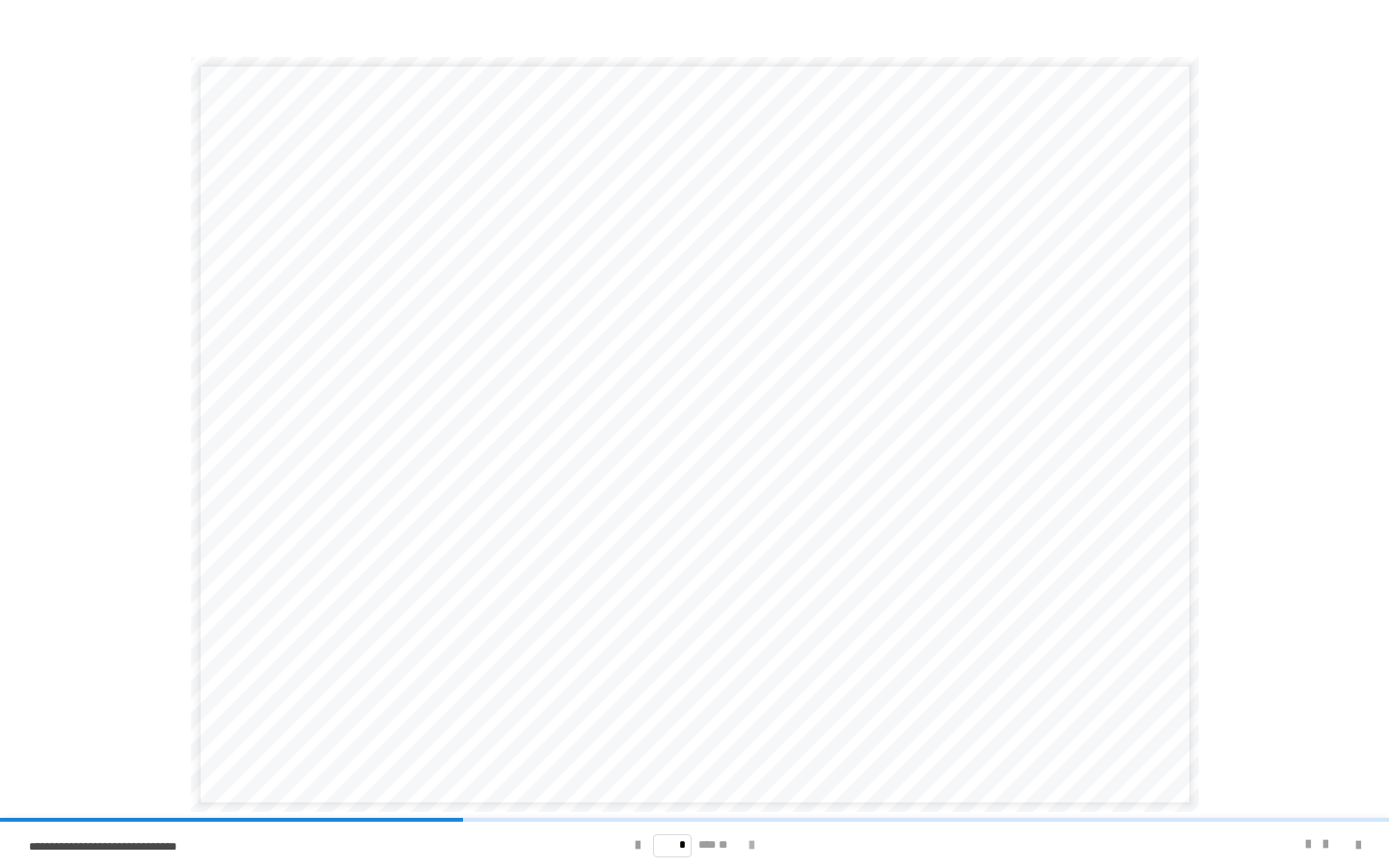 click at bounding box center (751, 846) 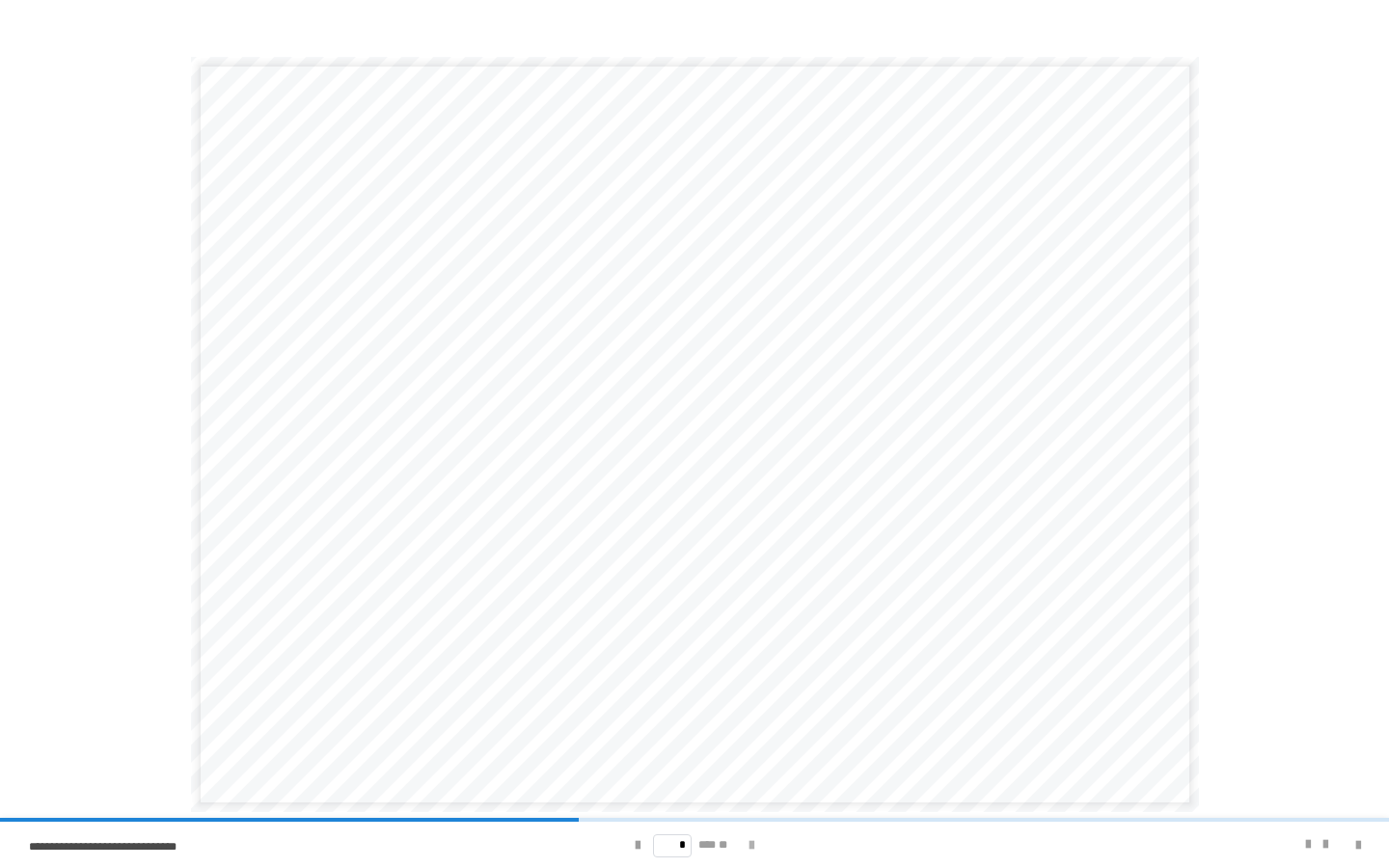 click at bounding box center (751, 846) 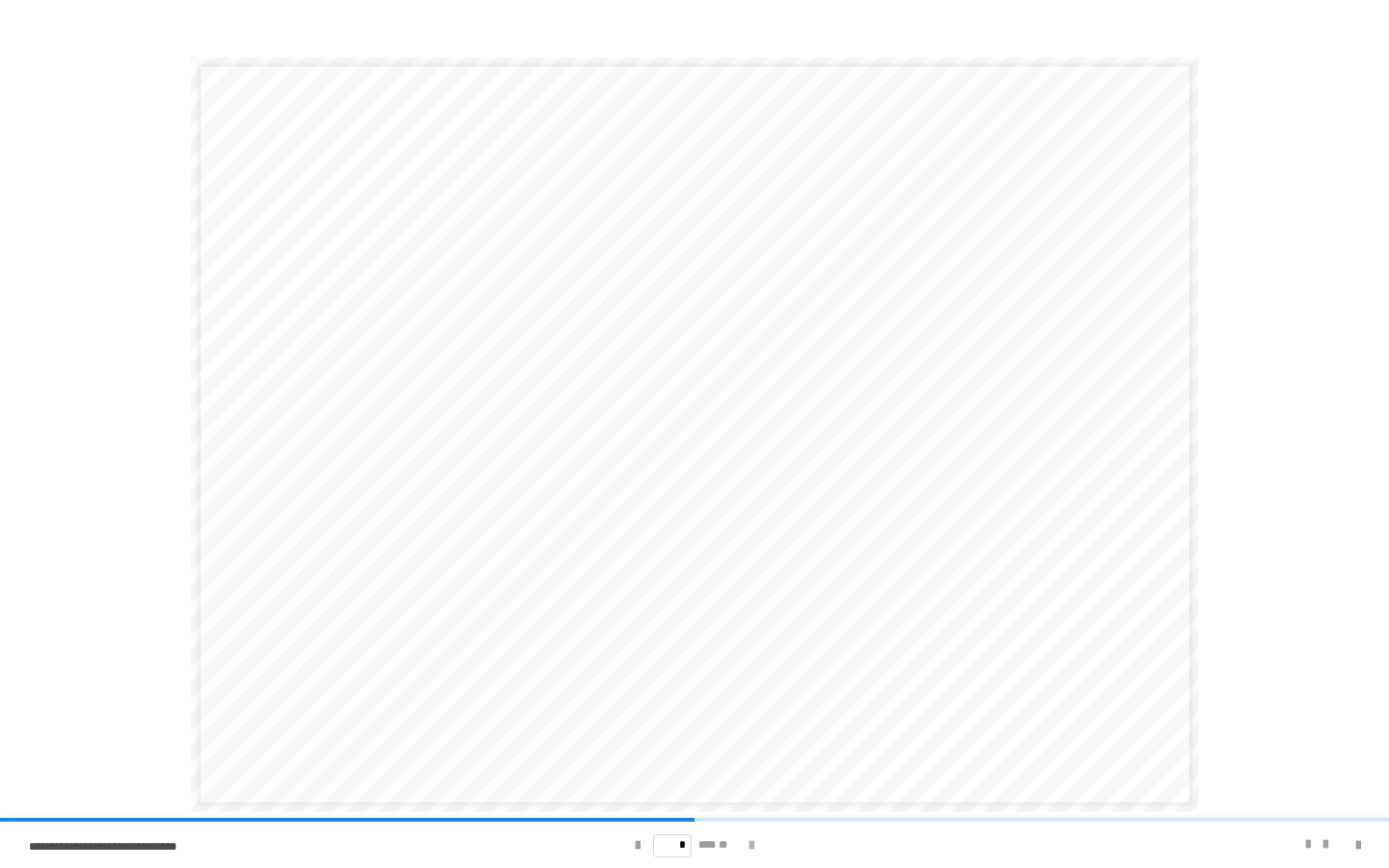 click at bounding box center [751, 846] 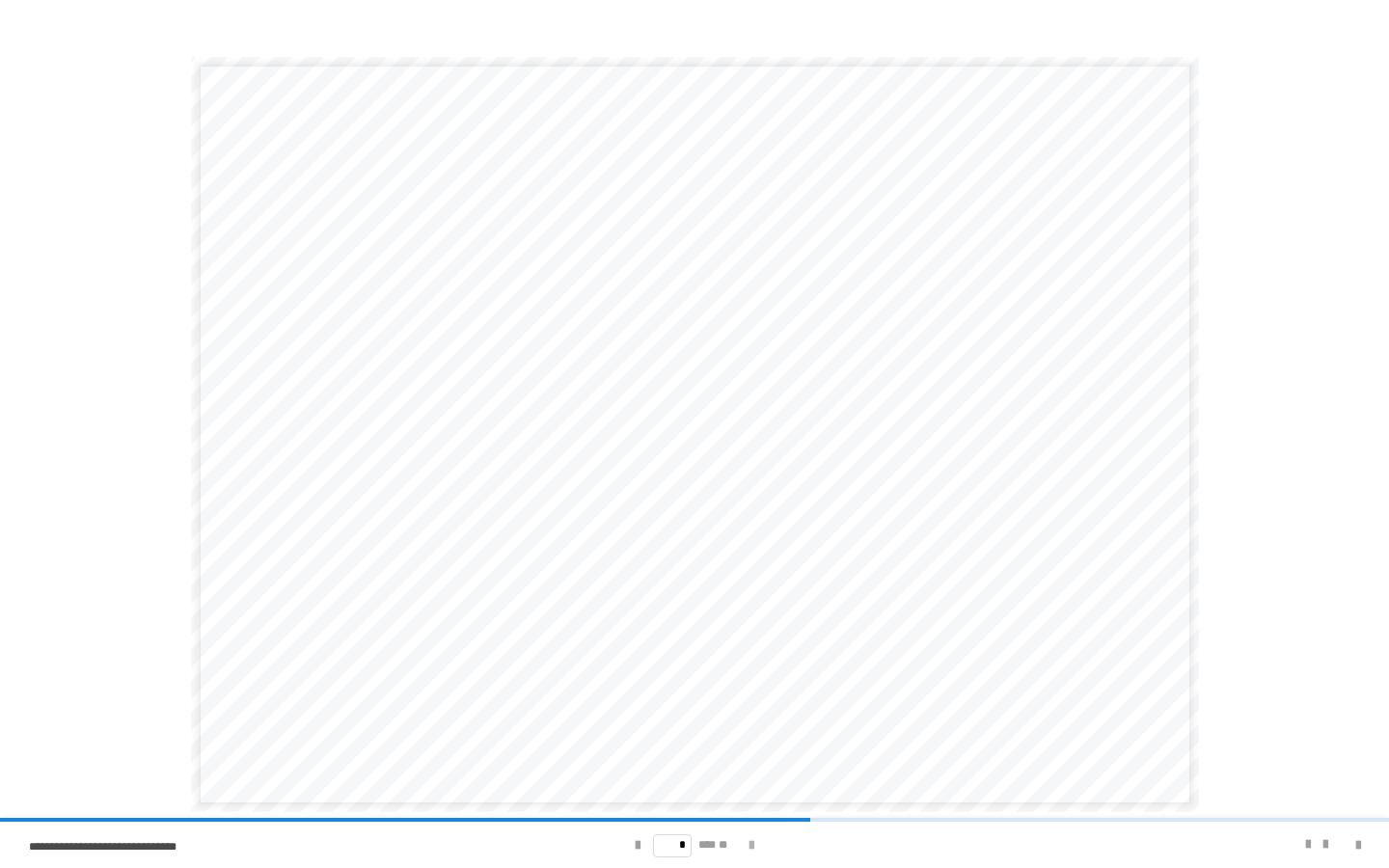 click at bounding box center [751, 846] 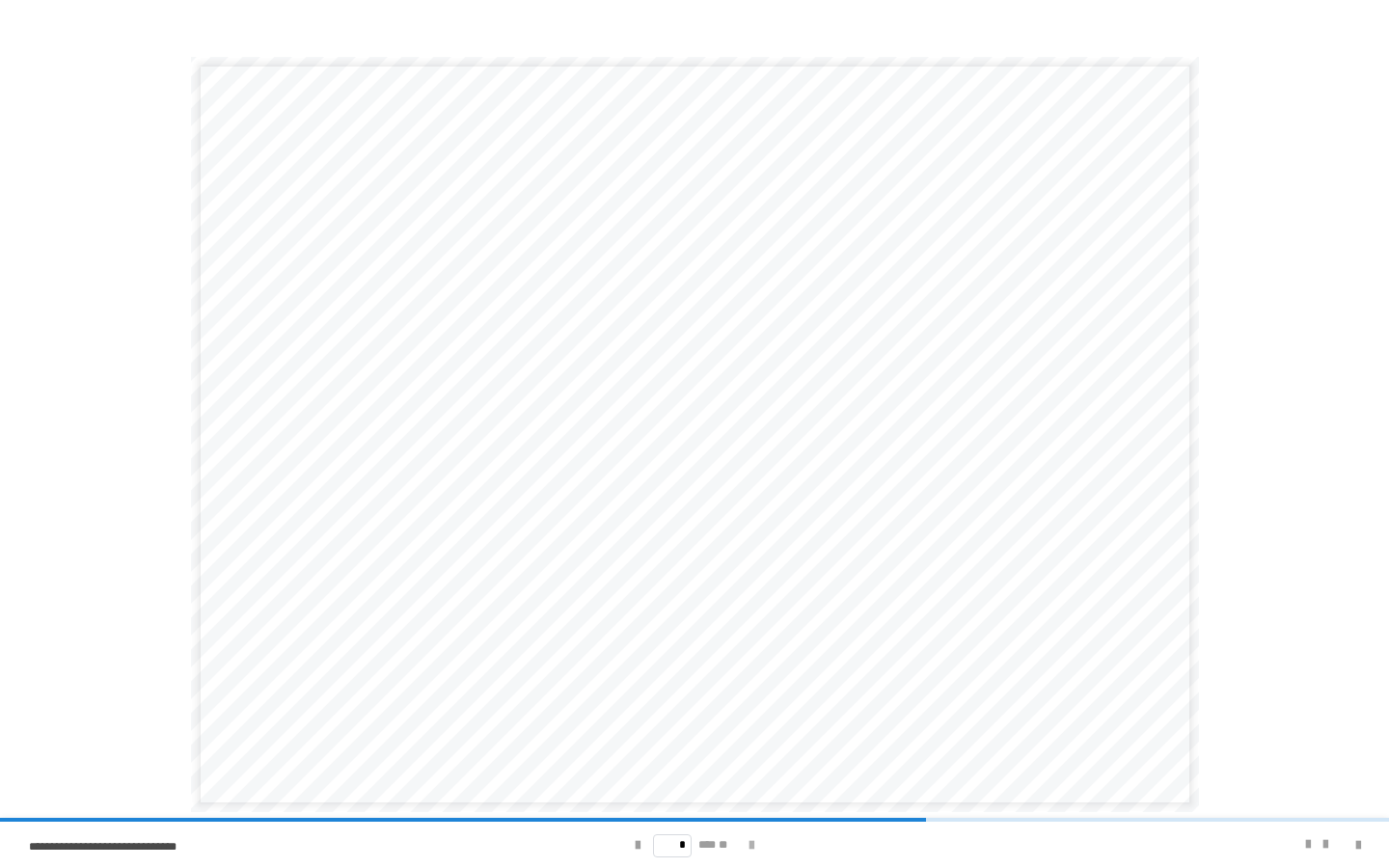 click at bounding box center (751, 846) 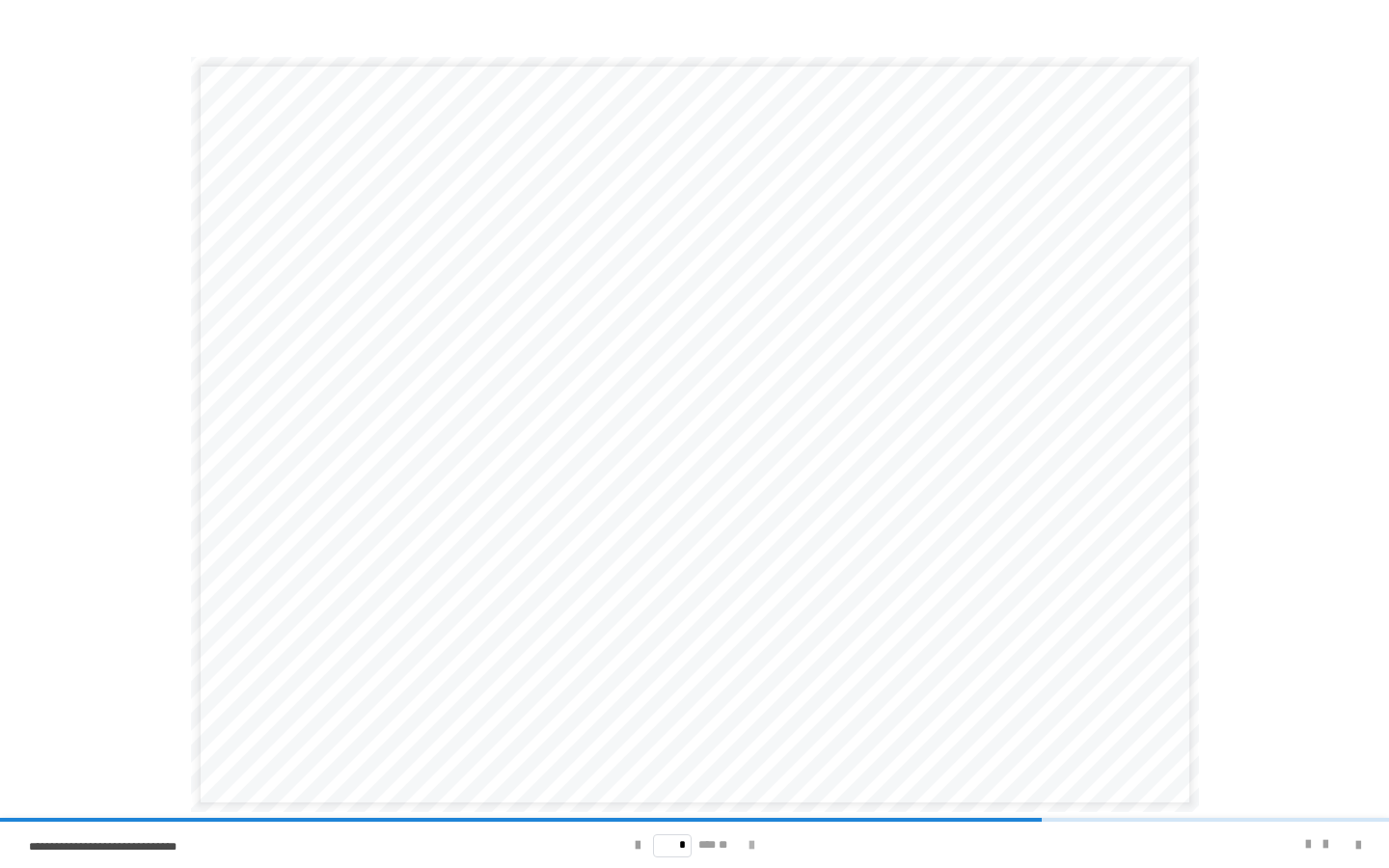 click at bounding box center (751, 846) 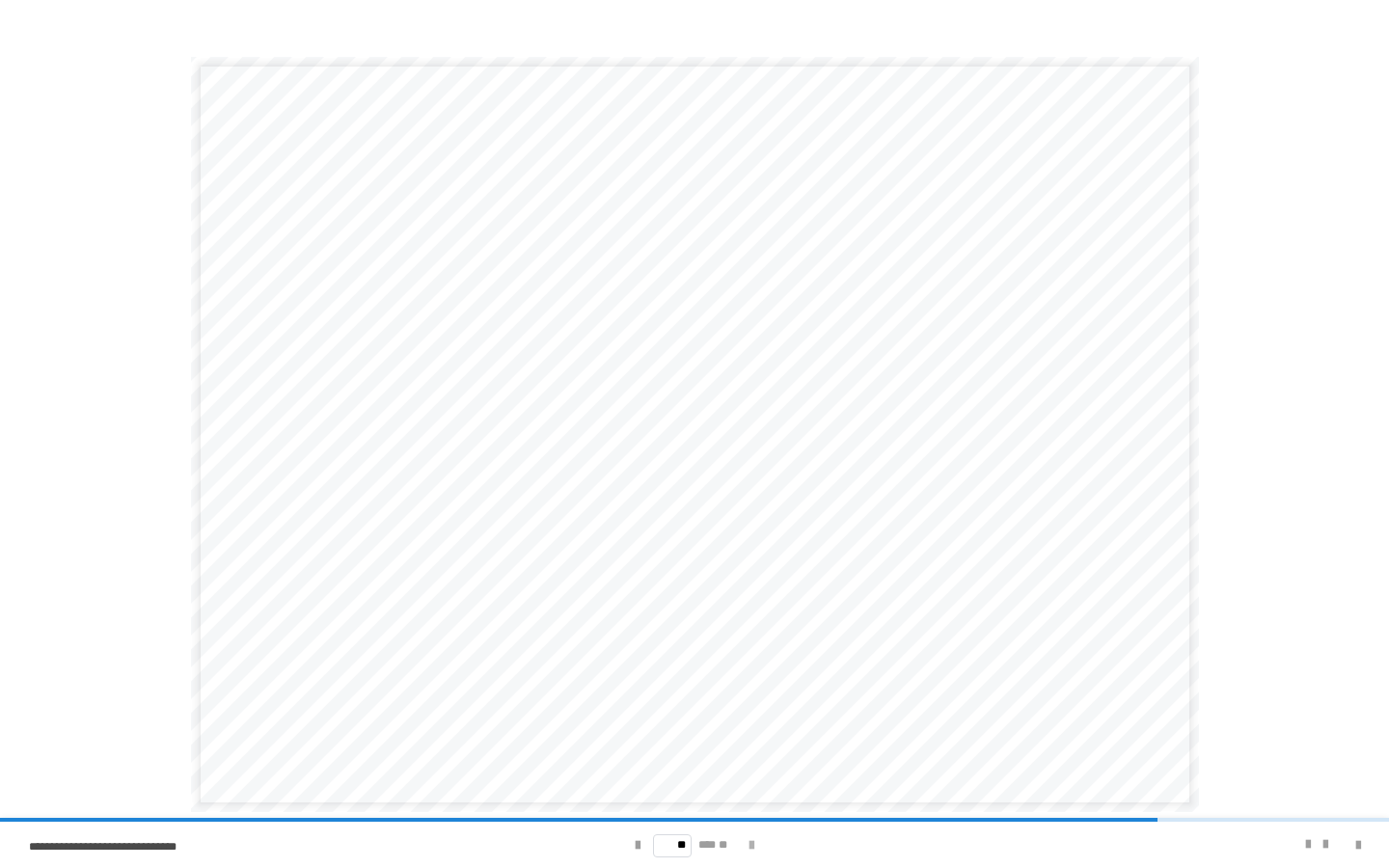 click at bounding box center [751, 846] 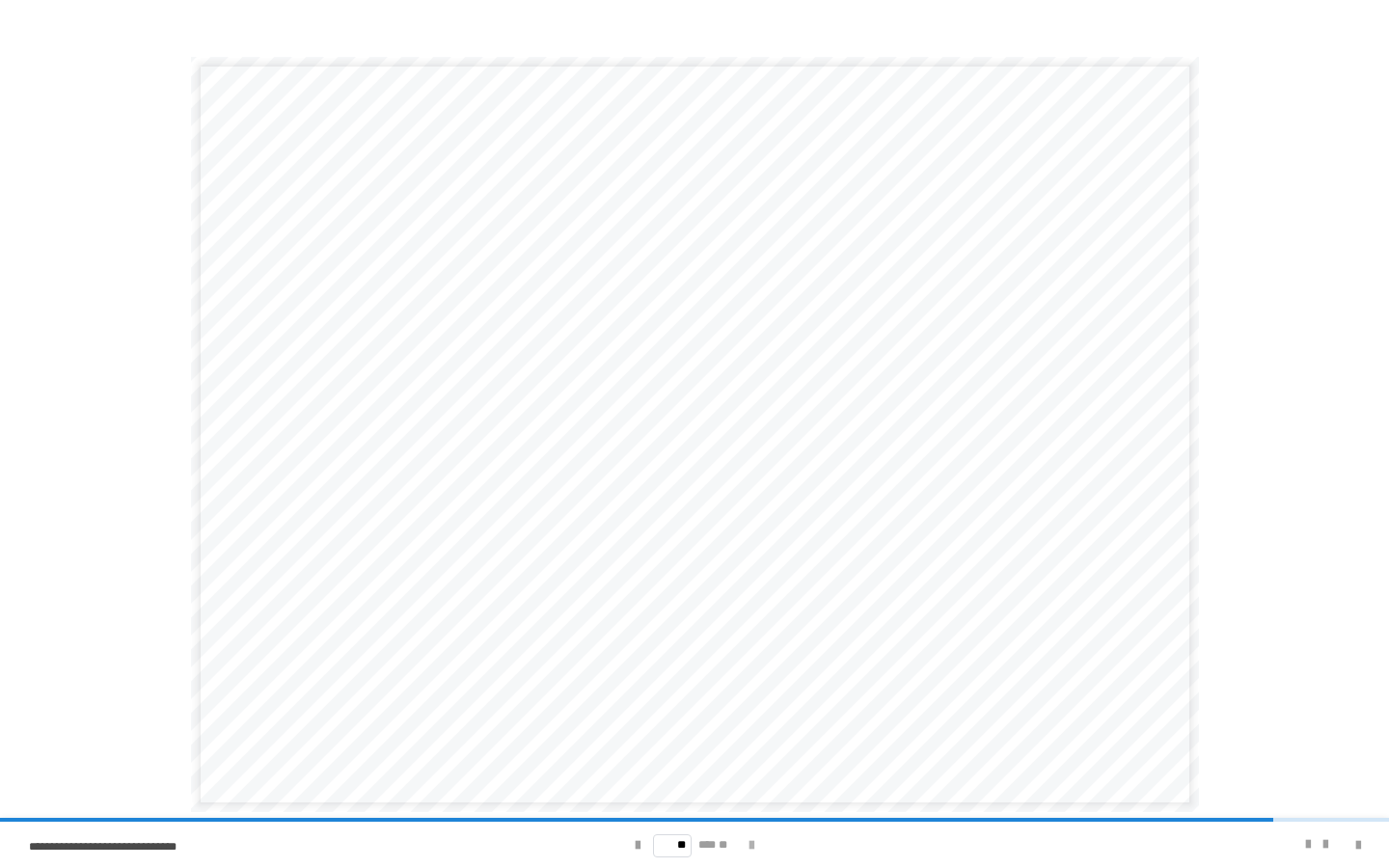 click at bounding box center (751, 846) 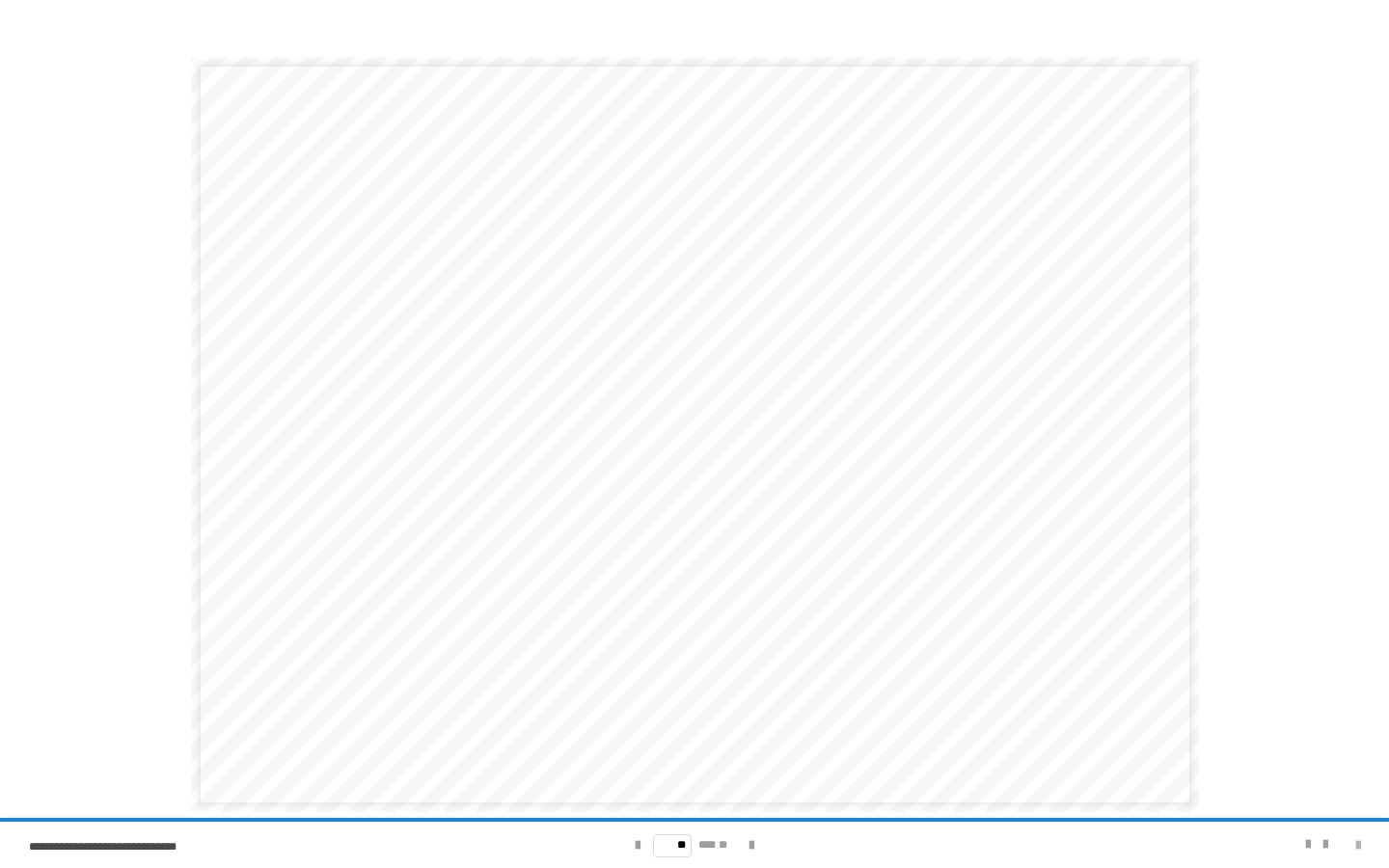 click at bounding box center [1358, 846] 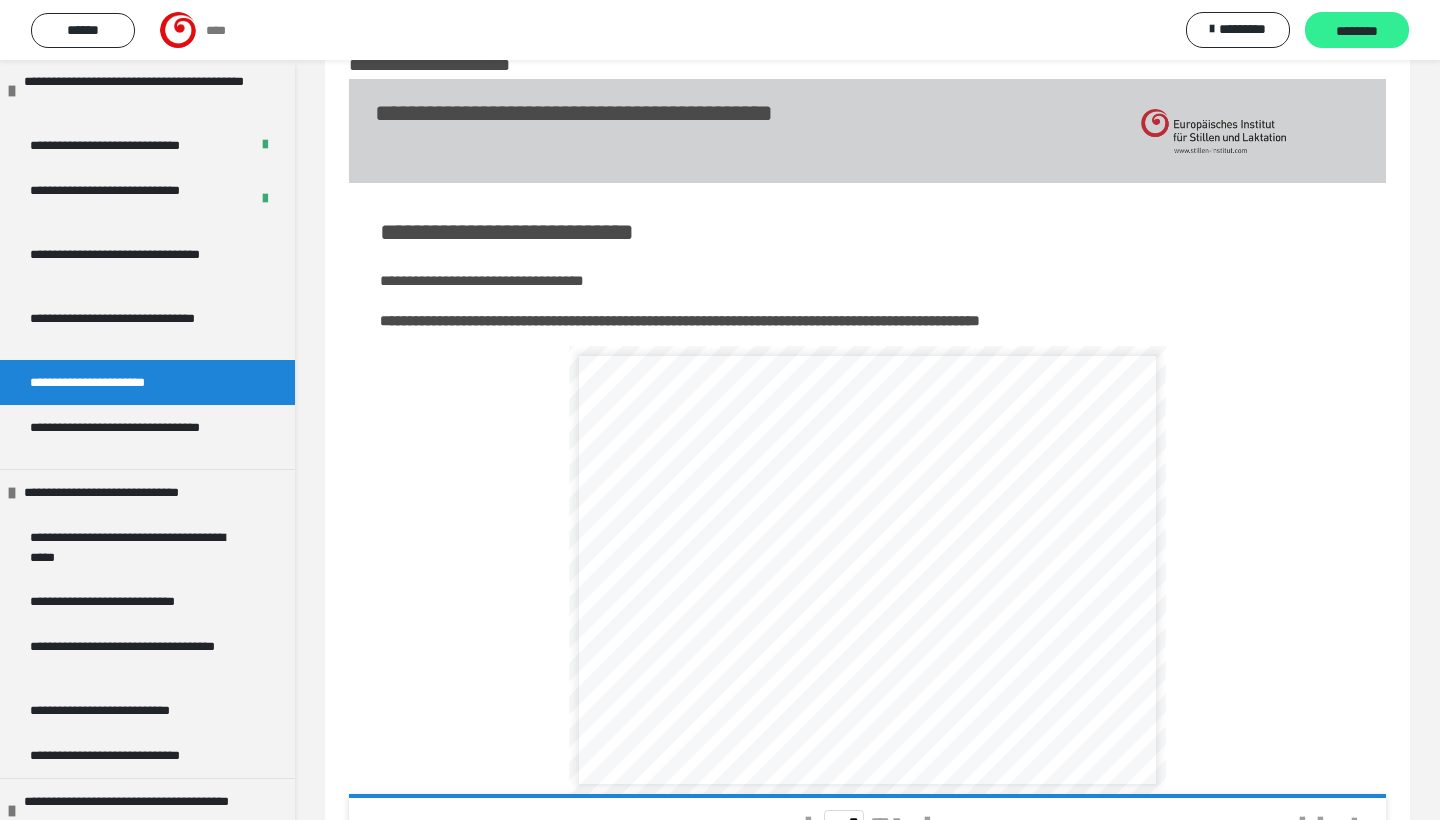 click on "********" at bounding box center [1357, 30] 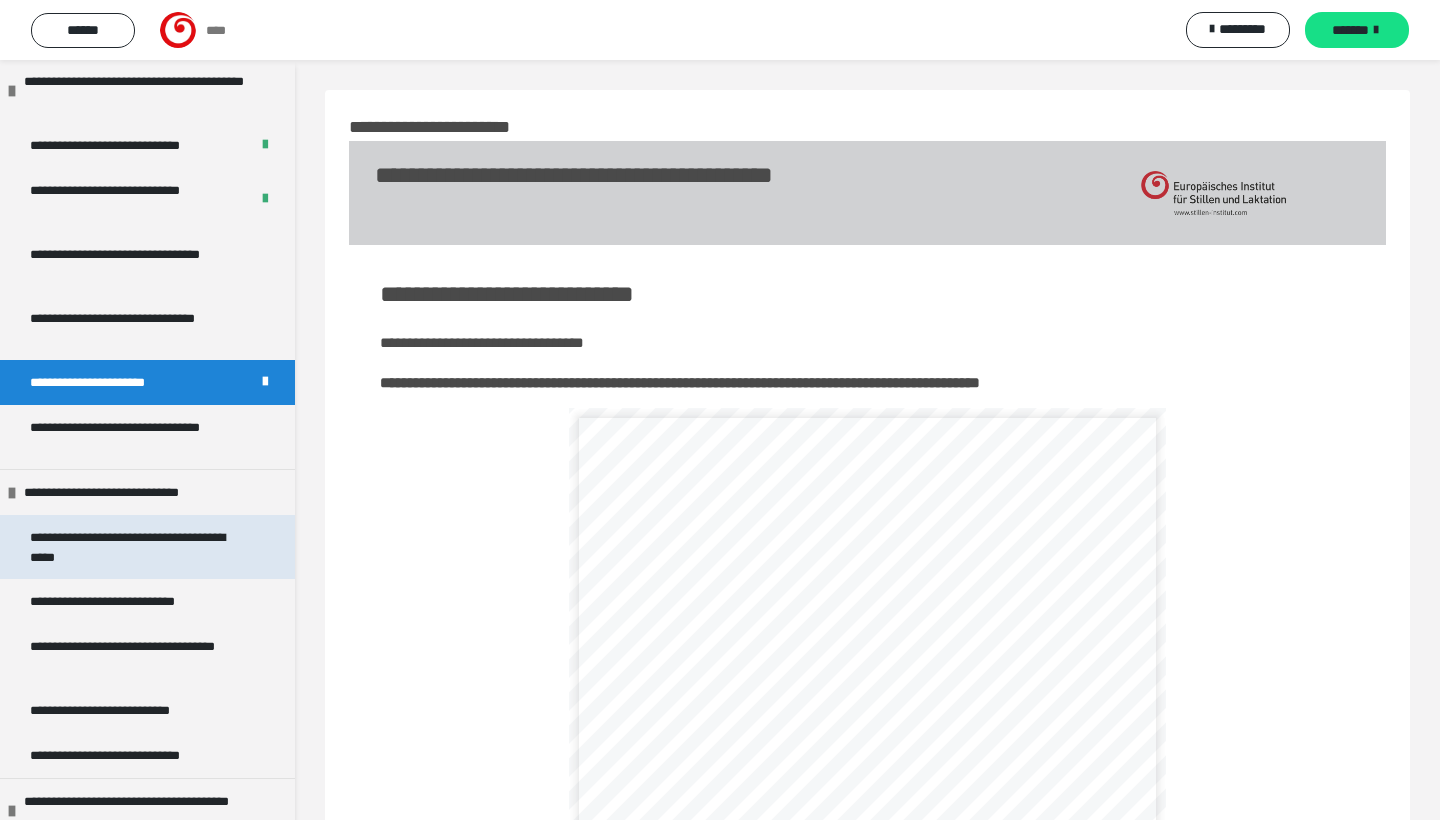 scroll, scrollTop: 0, scrollLeft: 0, axis: both 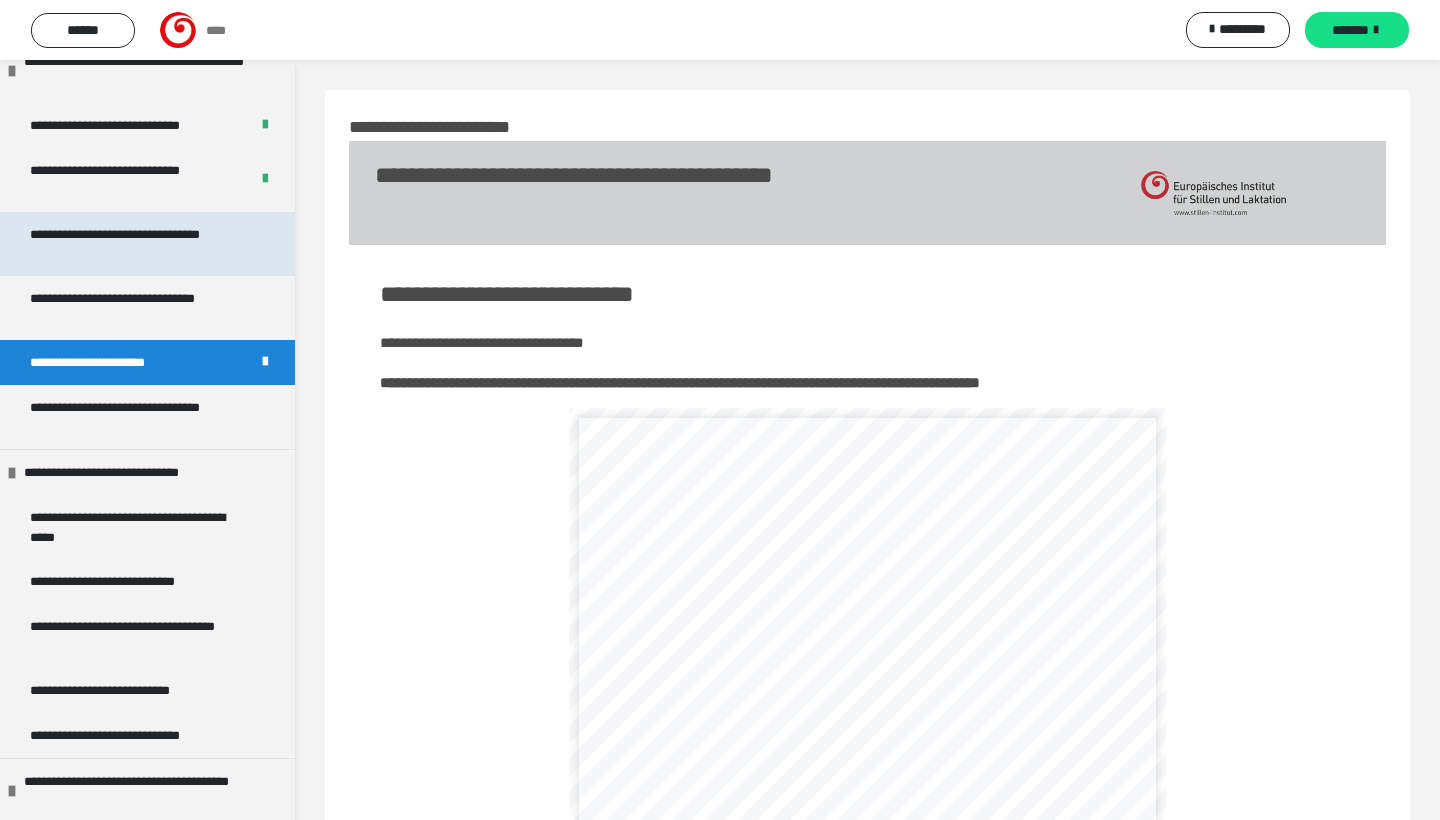 click on "**********" at bounding box center (139, 244) 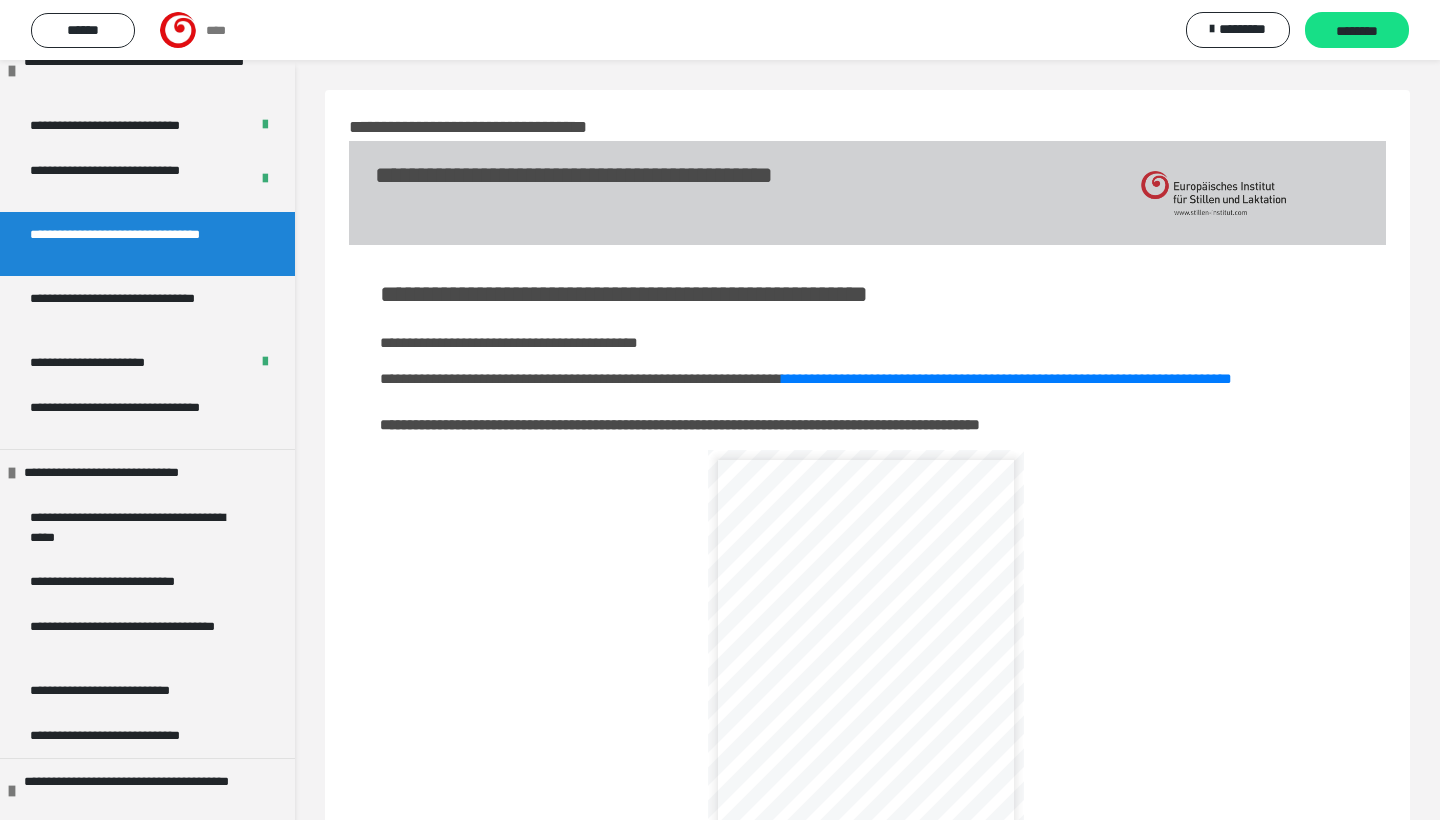 scroll, scrollTop: 15, scrollLeft: 0, axis: vertical 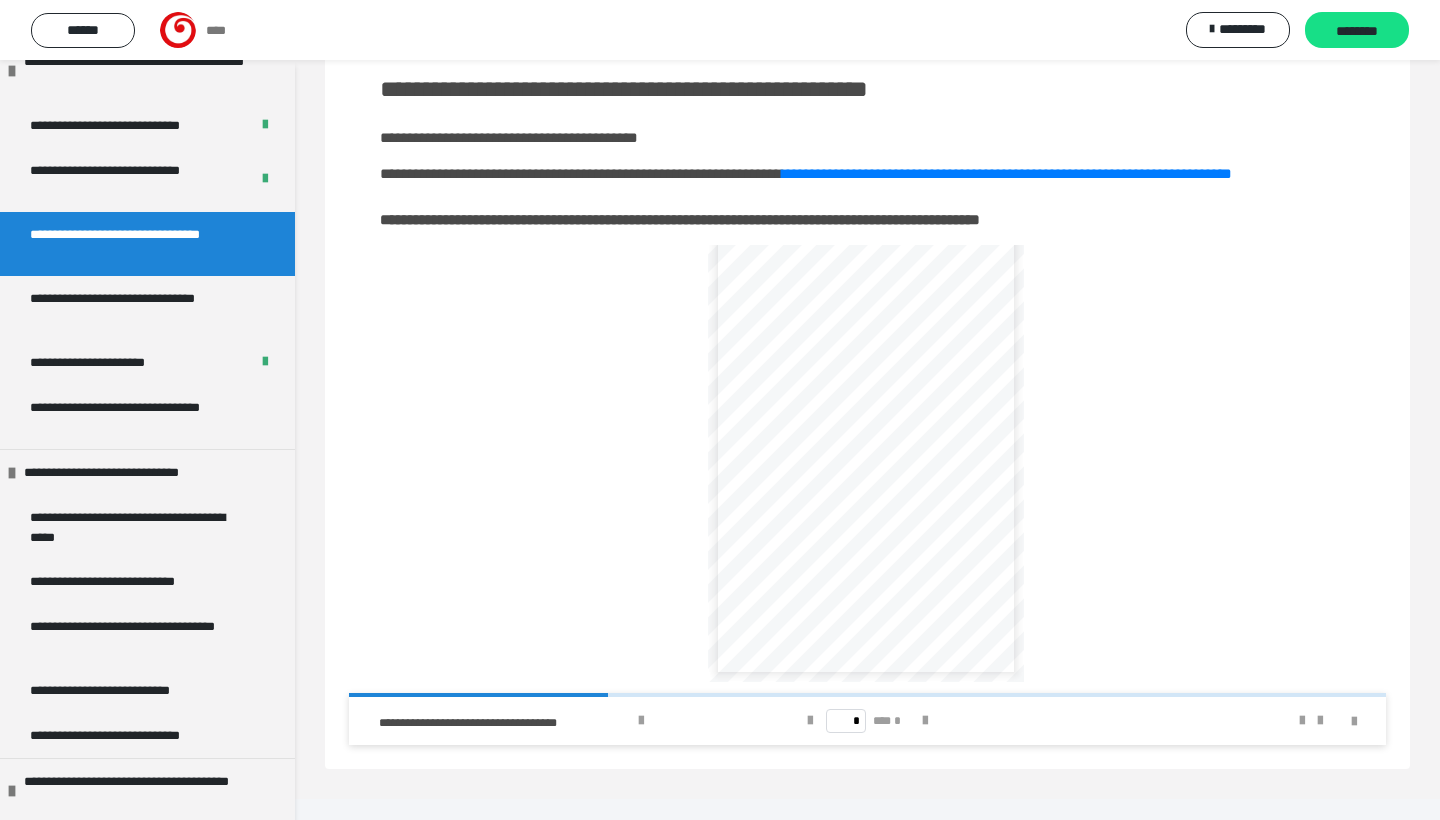 click at bounding box center (1258, 721) 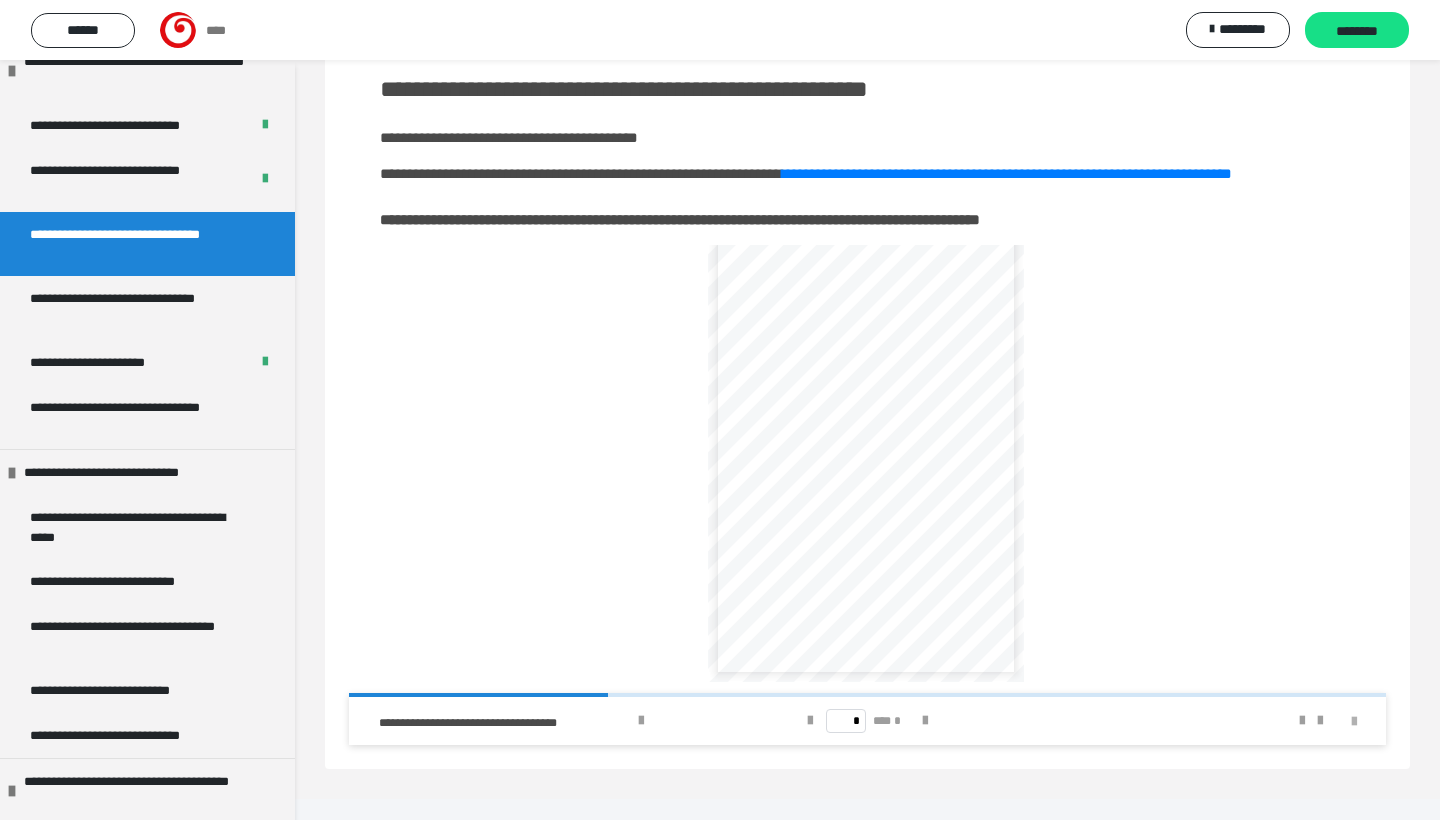click at bounding box center [1354, 722] 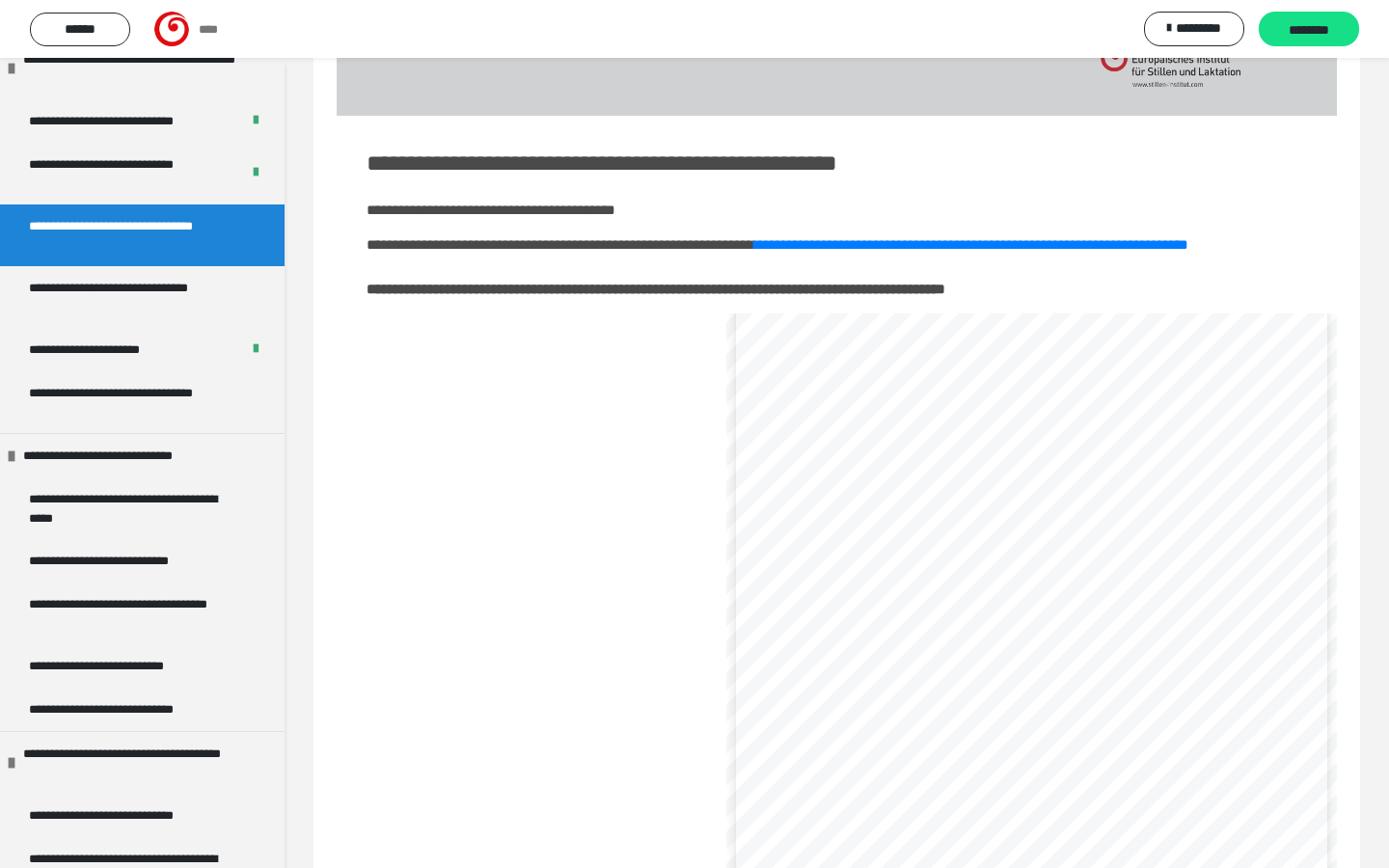 scroll, scrollTop: 97, scrollLeft: 0, axis: vertical 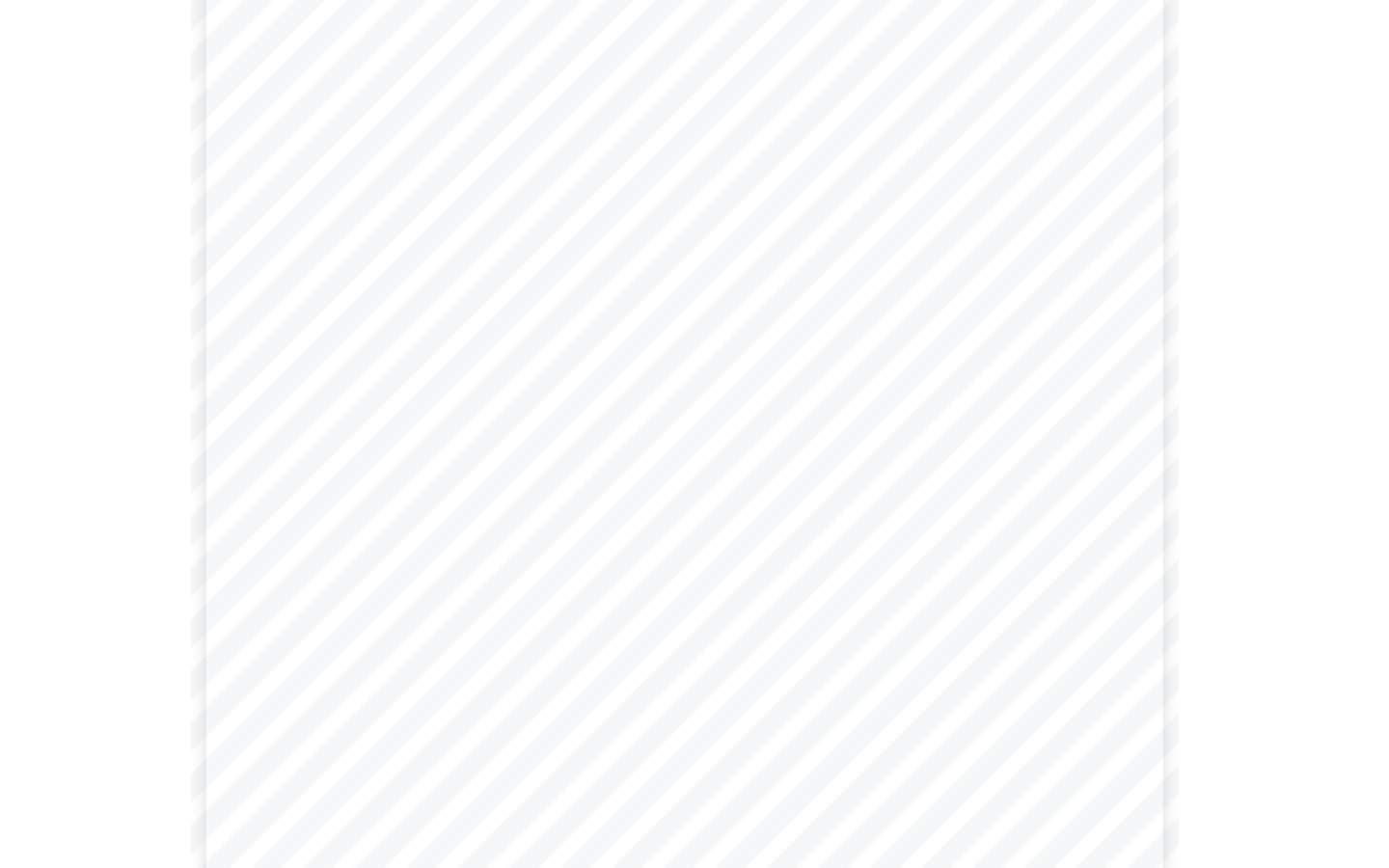 click on "**********" at bounding box center (694, 533) 